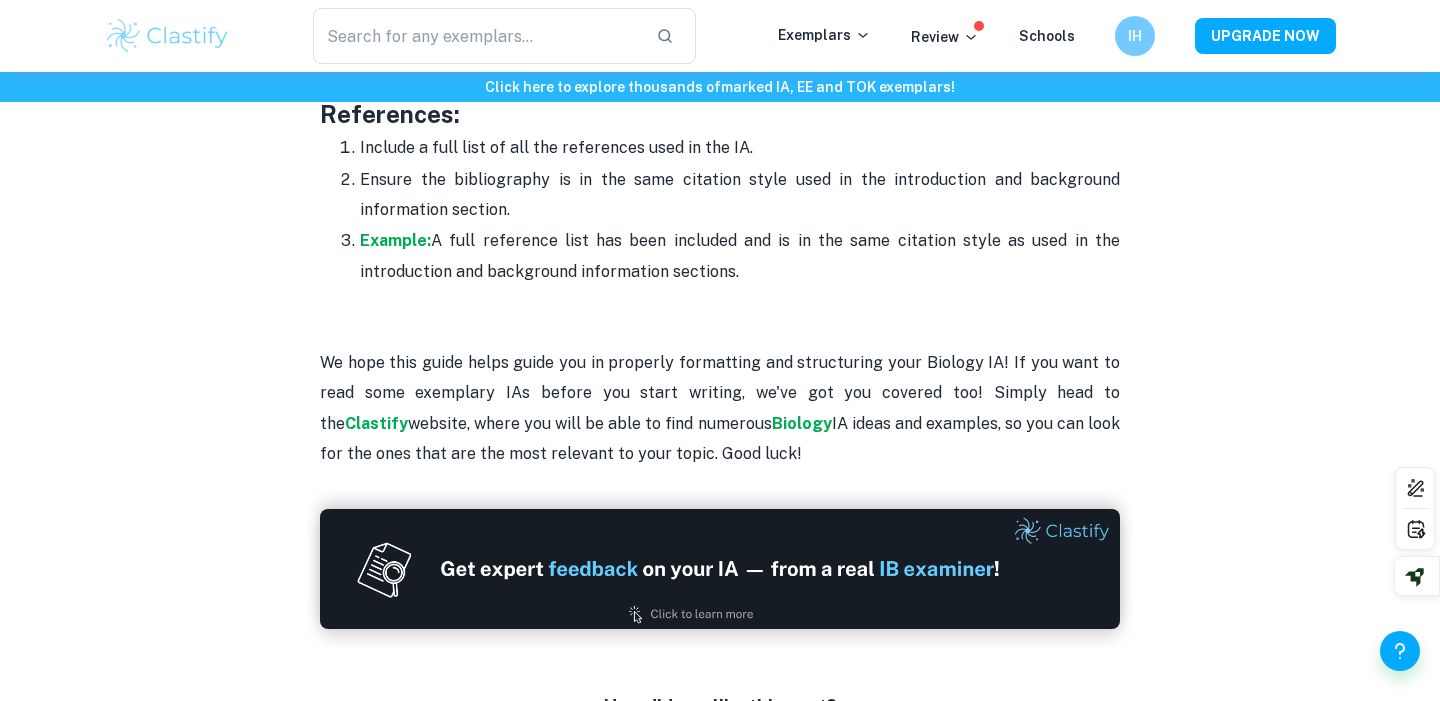 scroll, scrollTop: 6542, scrollLeft: 0, axis: vertical 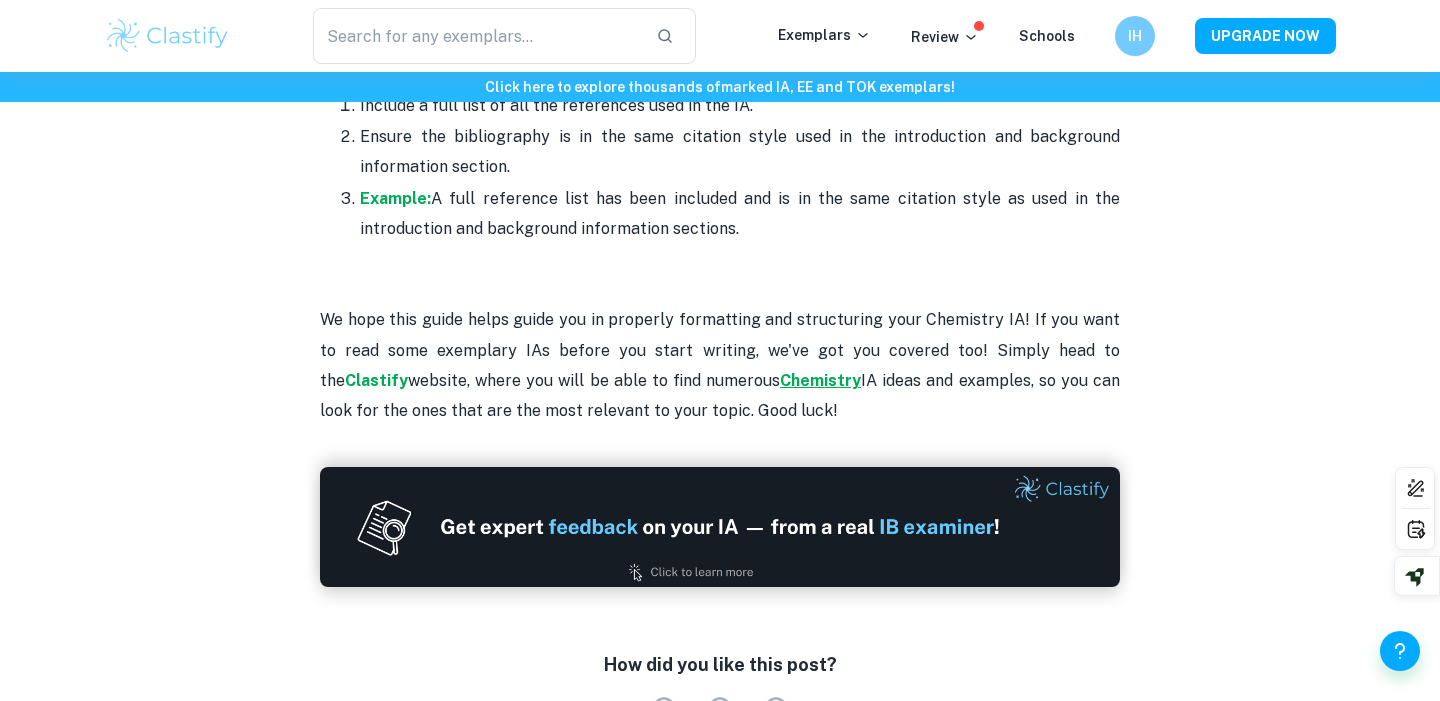 click on "Chemistry" at bounding box center (820, 380) 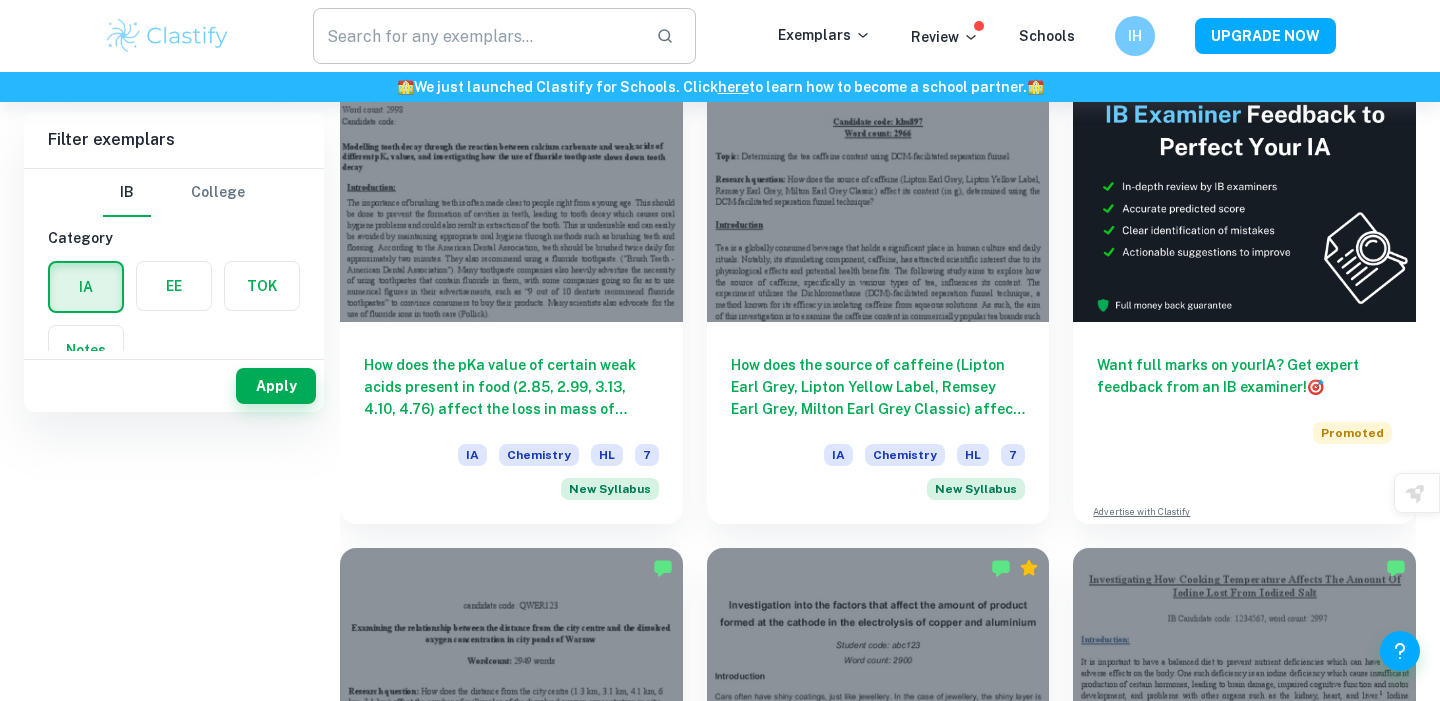 scroll, scrollTop: 0, scrollLeft: 0, axis: both 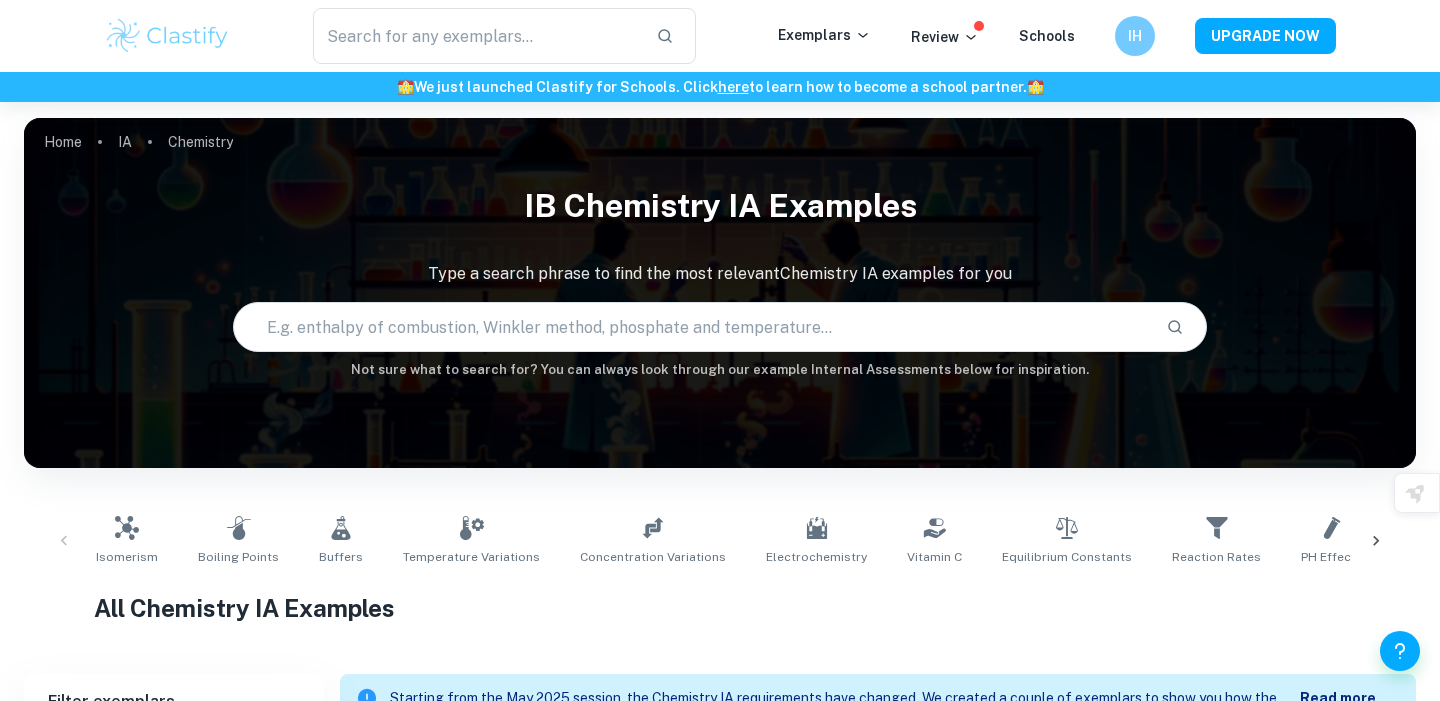 click at bounding box center (692, 327) 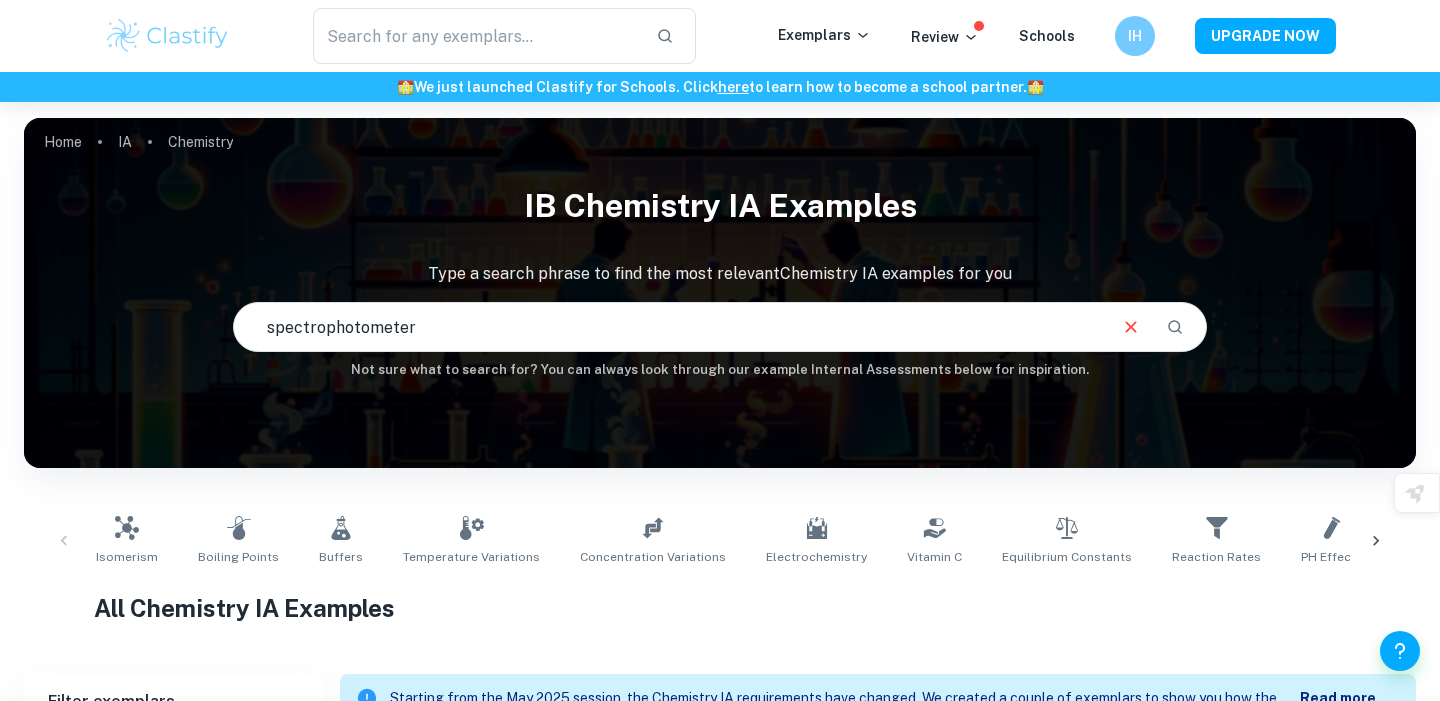 type on "spectrophotometer" 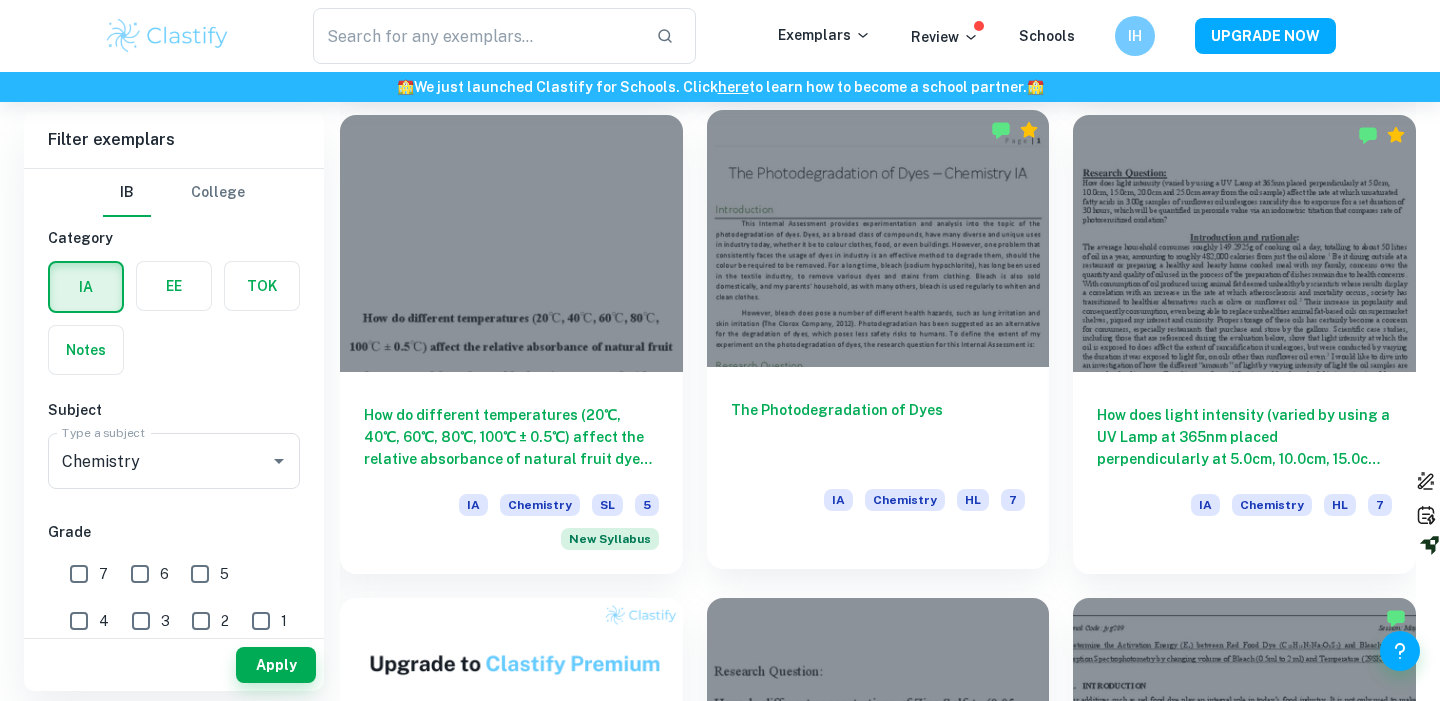 scroll, scrollTop: 1084, scrollLeft: 0, axis: vertical 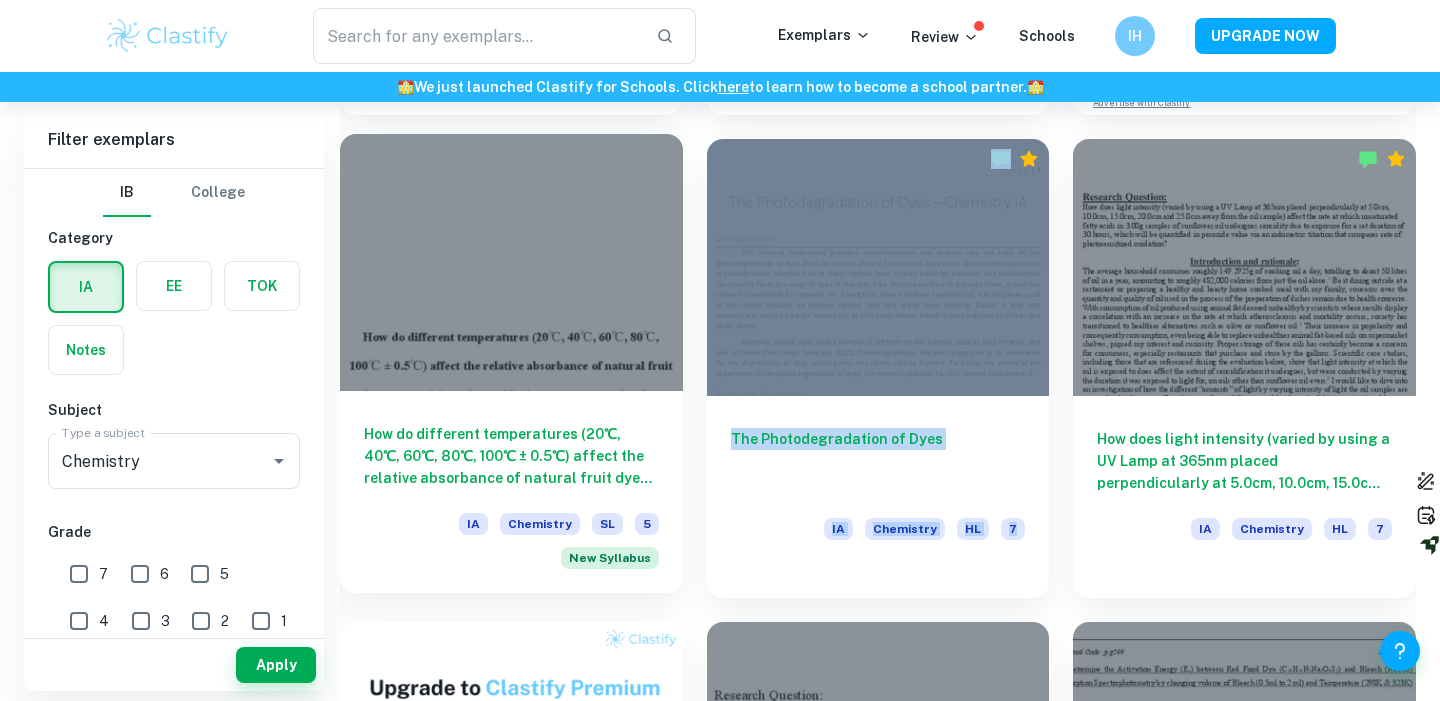 click on "How do different temperatures (20℃, 40℃, 60℃, 80℃, 100℃ ± 0.5℃) affect the relative absorbance of natural fruit dye extracted from frozen blueberries, measured with a spectrometer? IA Chemistry SL 5 New Syllabus" at bounding box center [511, 368] 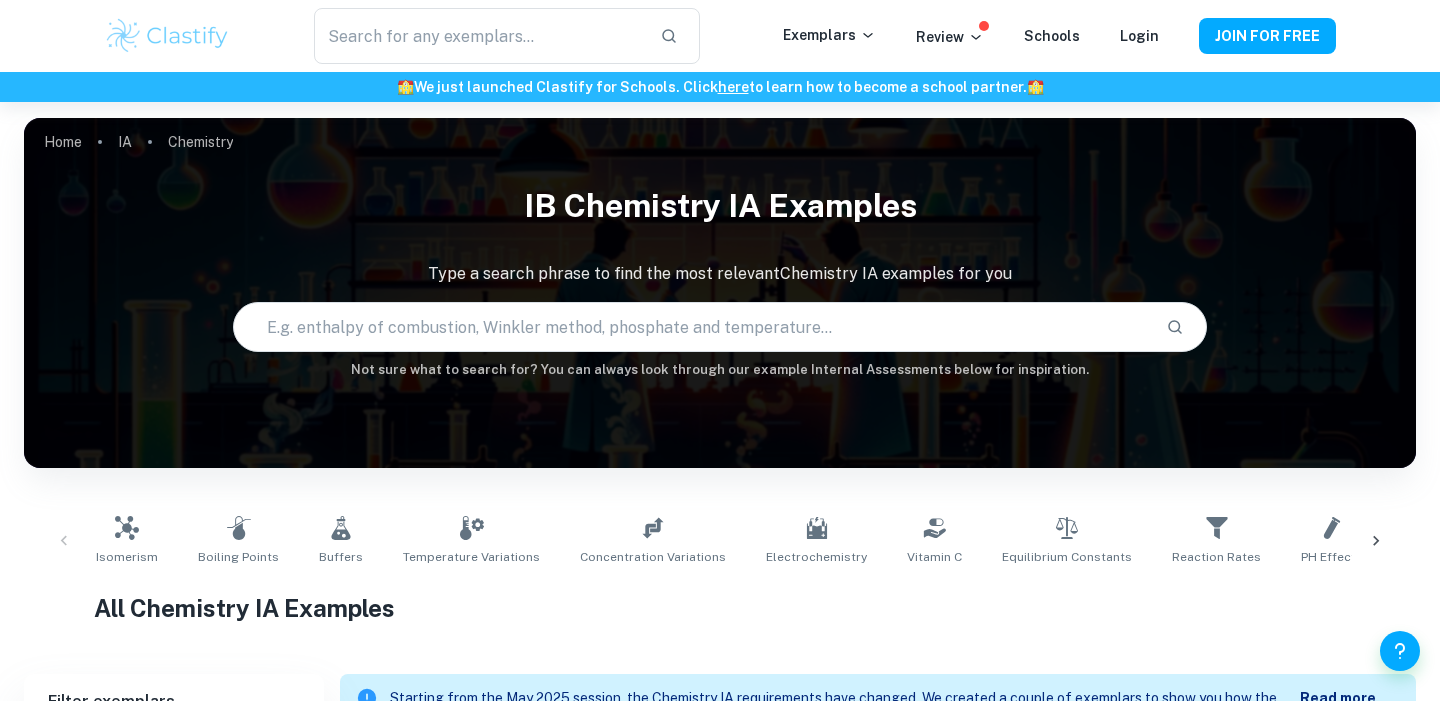 scroll, scrollTop: 0, scrollLeft: 0, axis: both 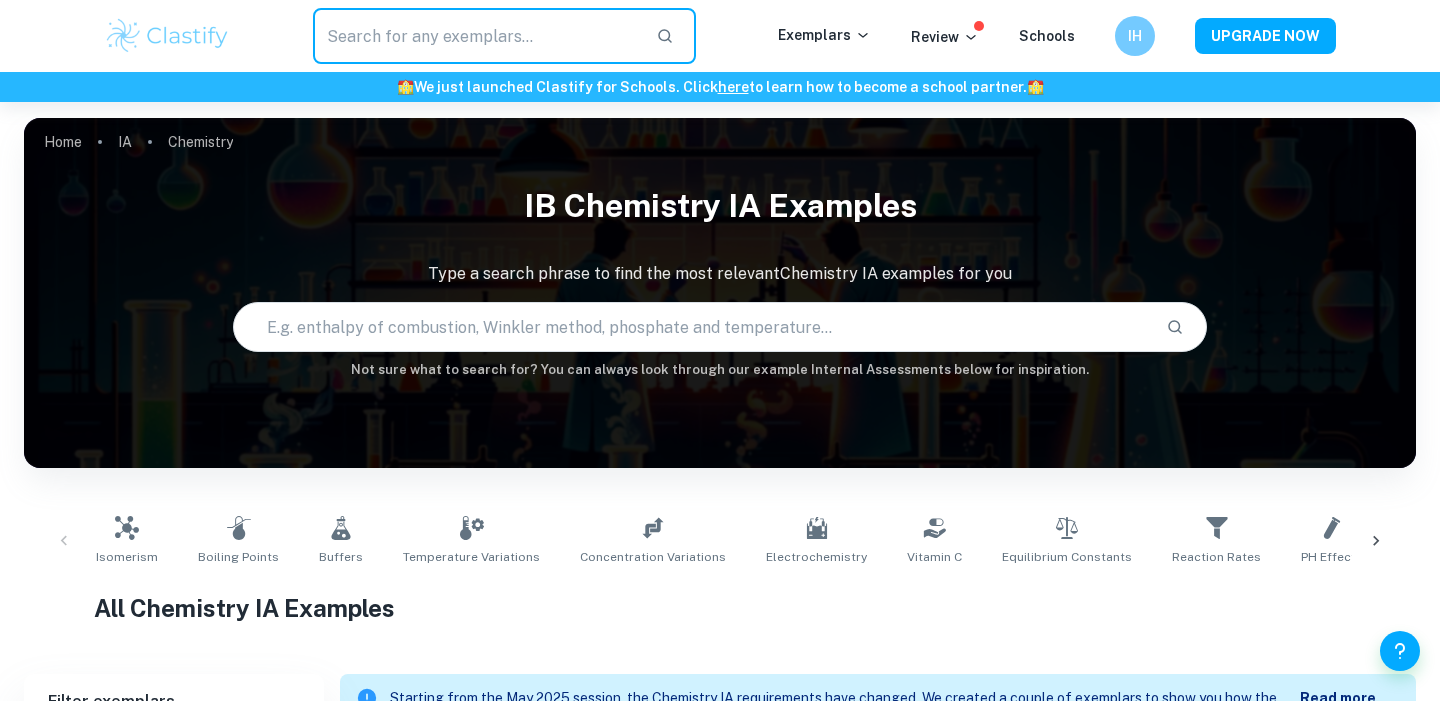click at bounding box center (476, 36) 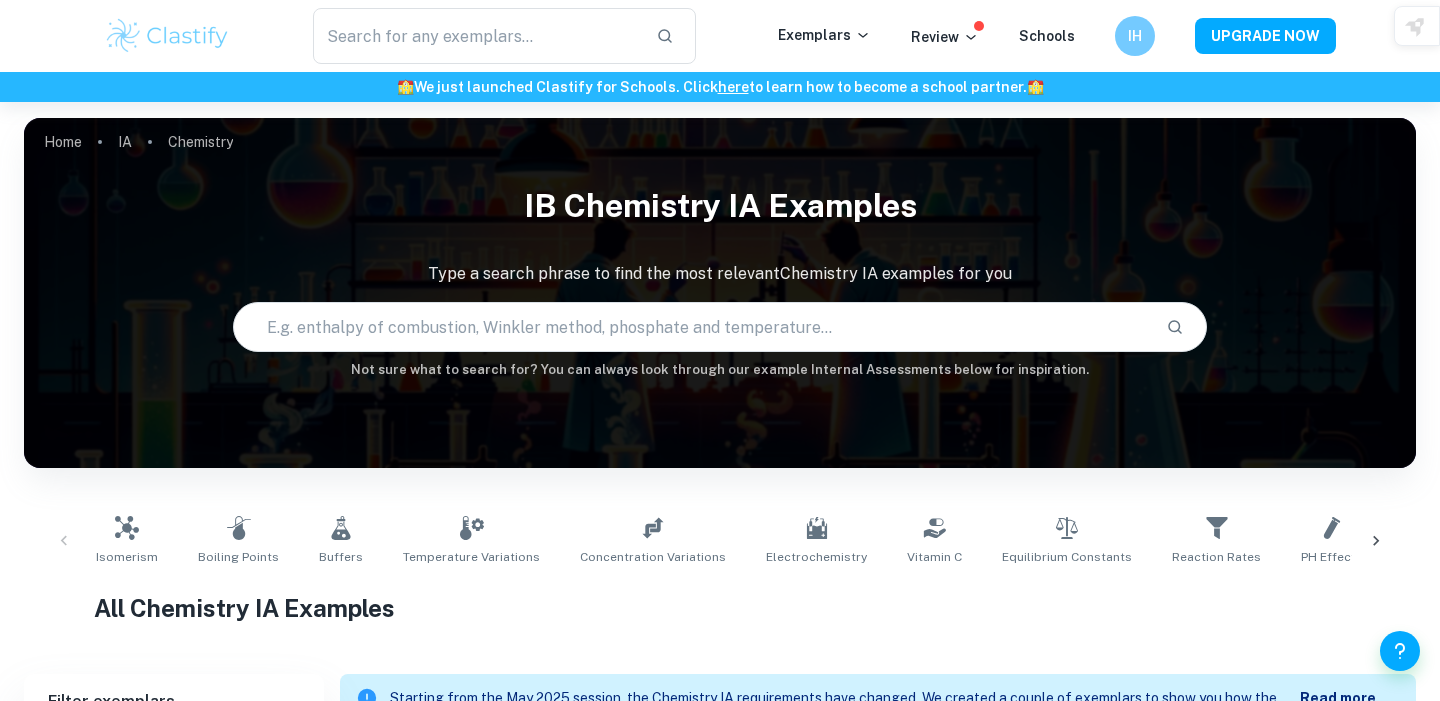 click at bounding box center [692, 327] 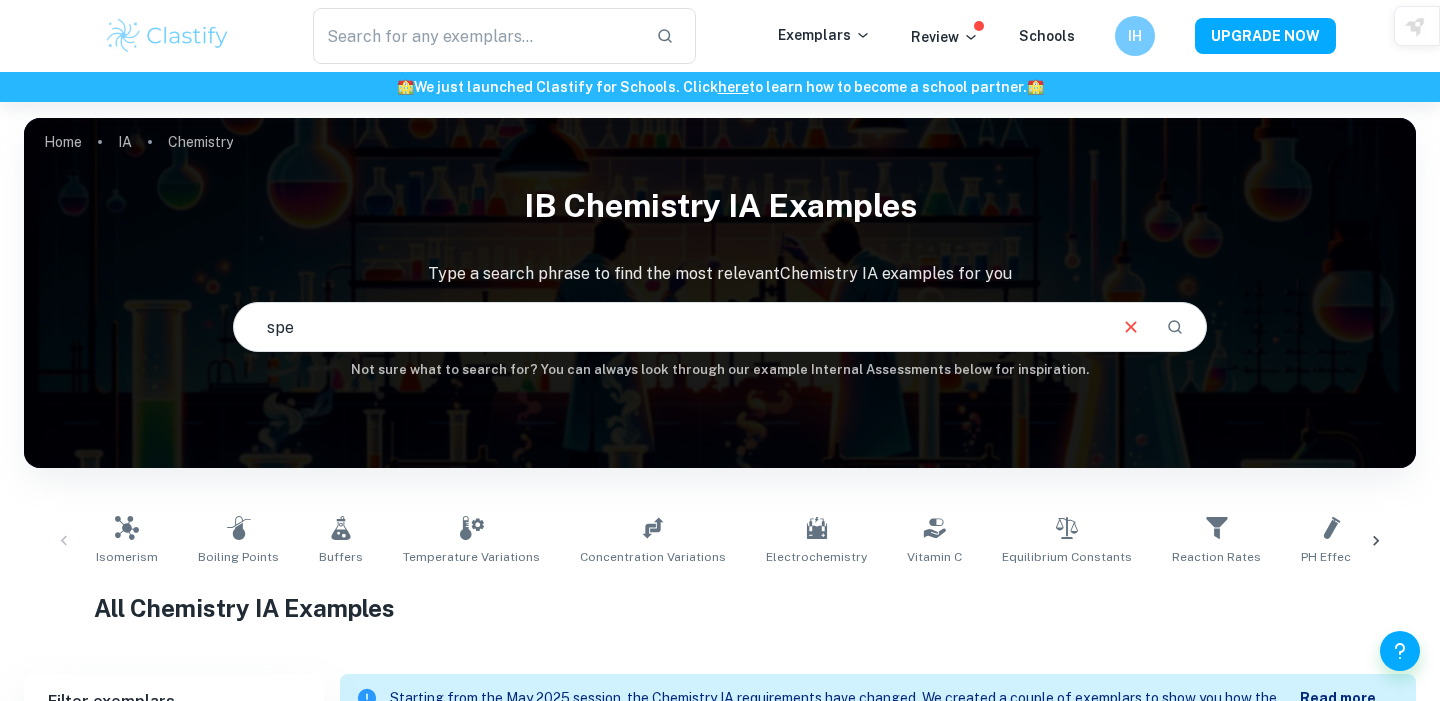 type on "spectrophotometer" 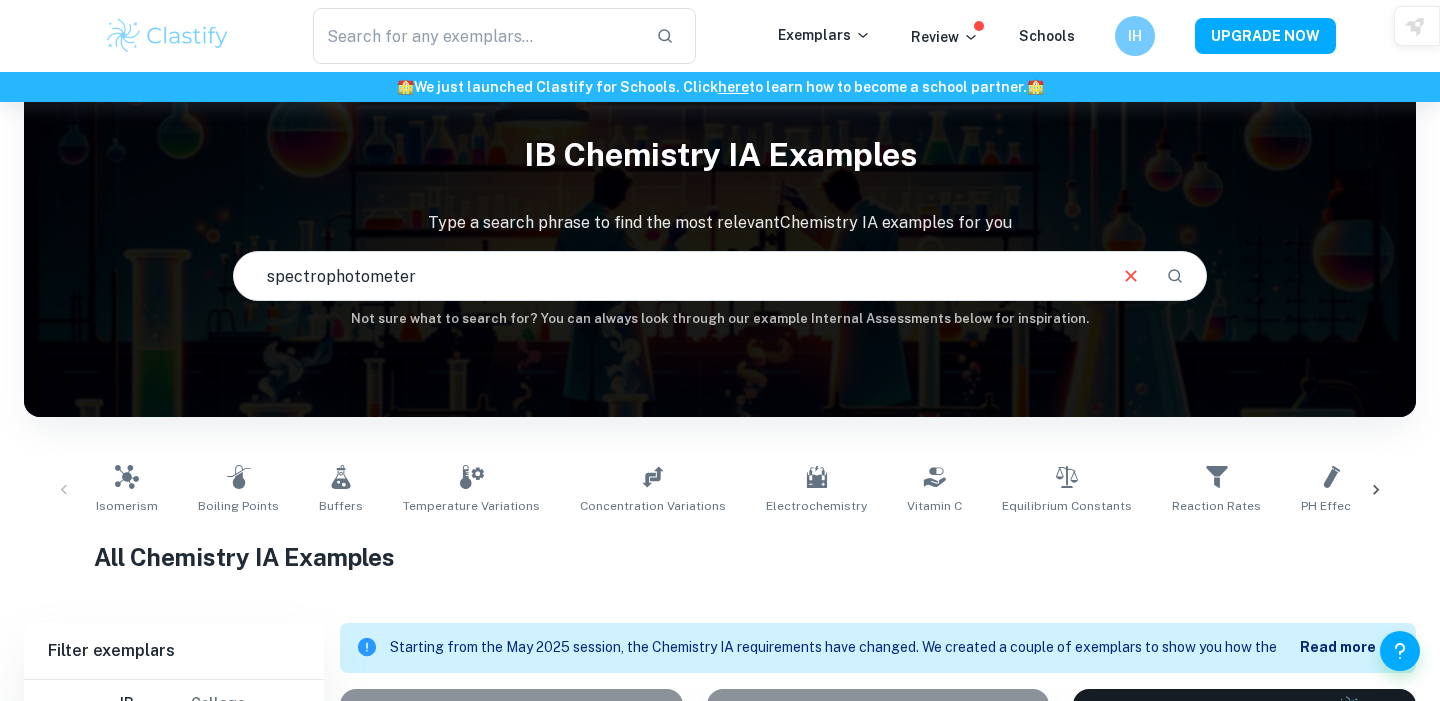 scroll, scrollTop: 56, scrollLeft: 0, axis: vertical 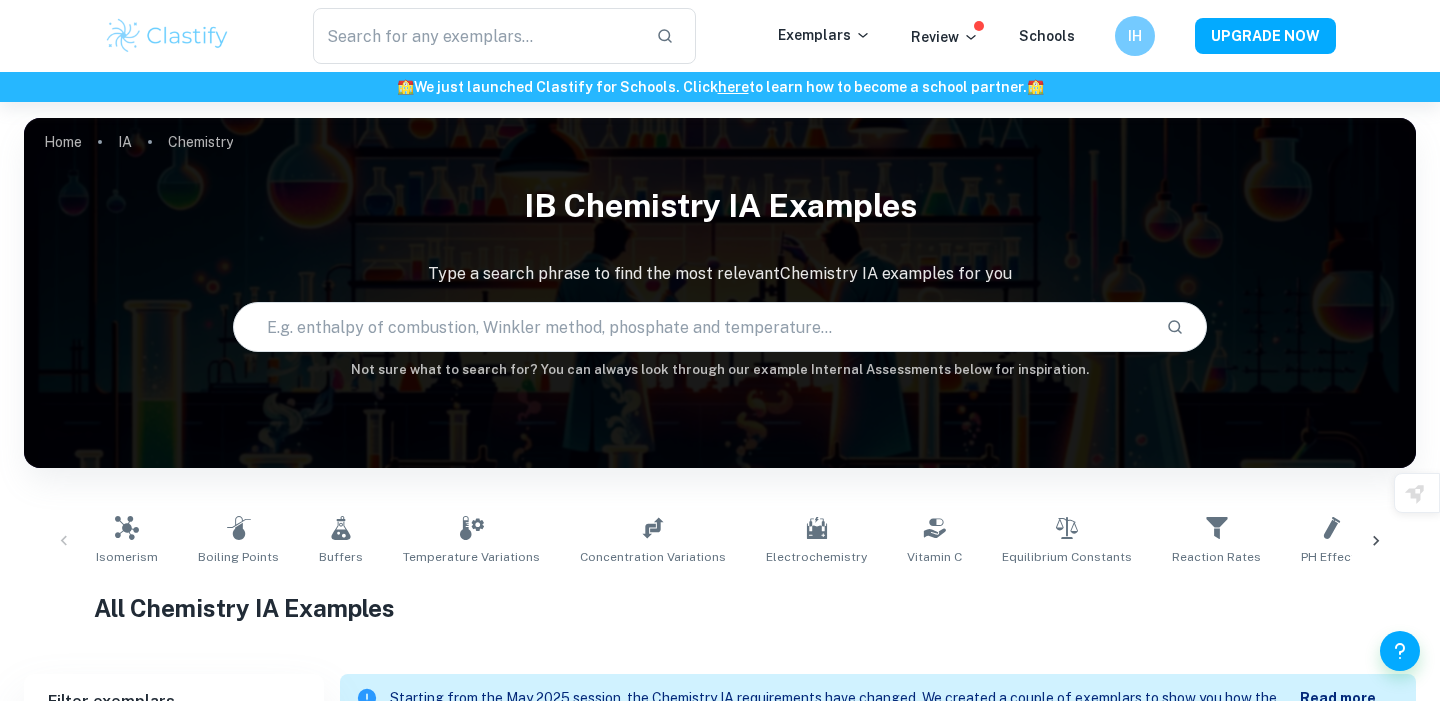 click at bounding box center [692, 327] 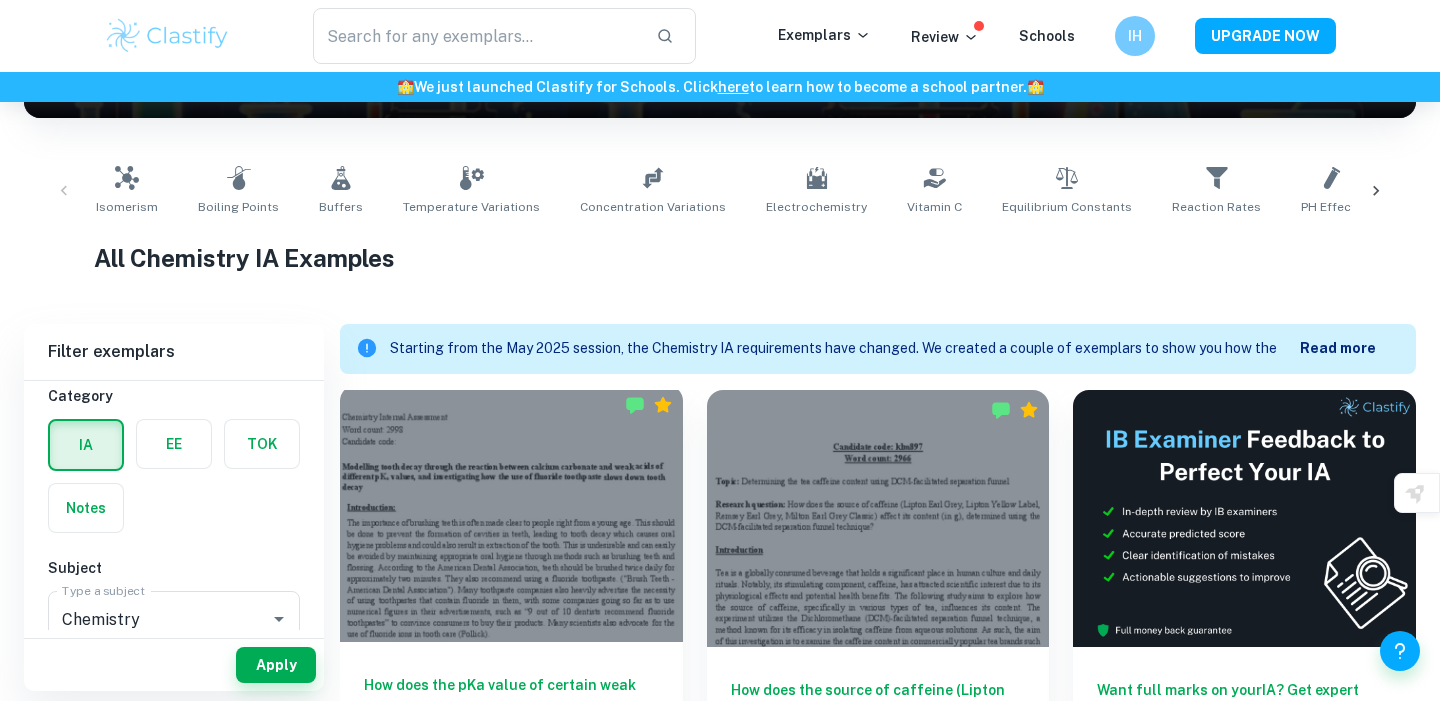 scroll, scrollTop: 0, scrollLeft: 0, axis: both 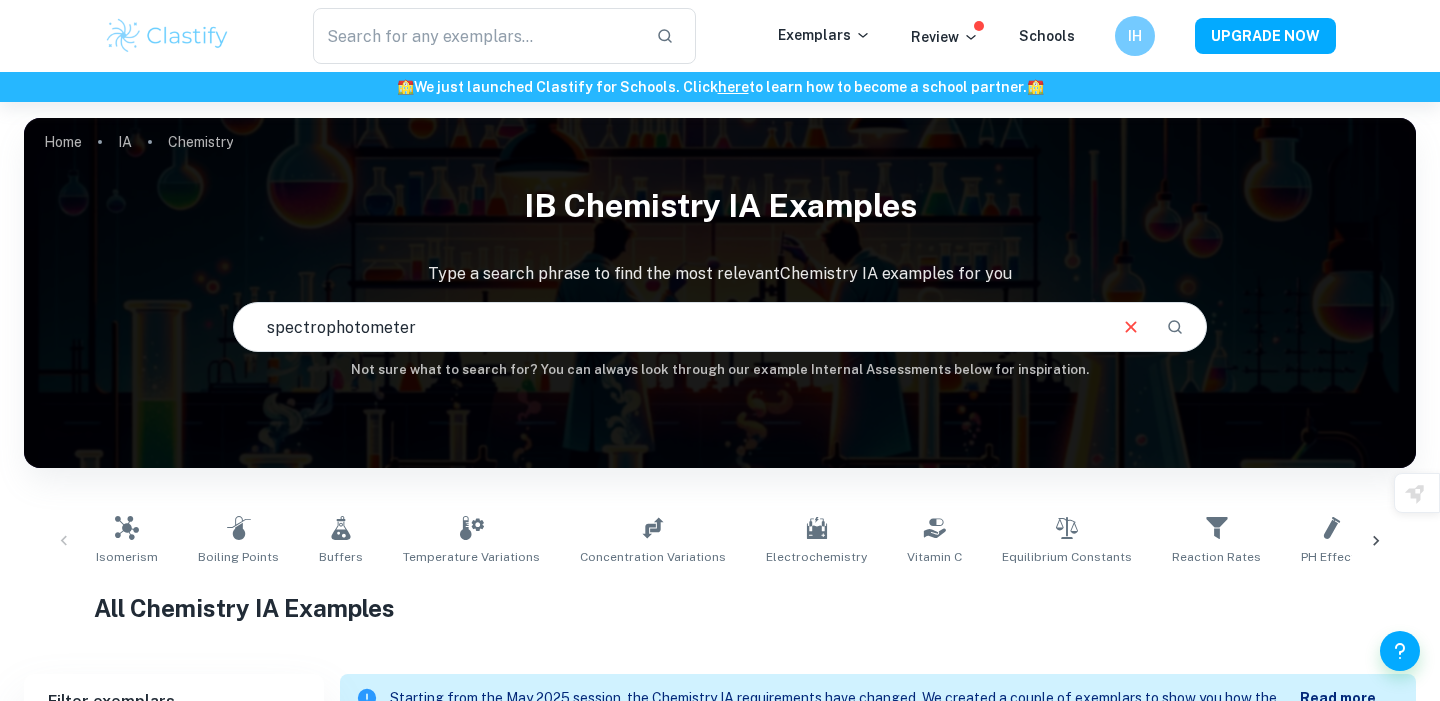 click on "spectrophotometer" at bounding box center [669, 327] 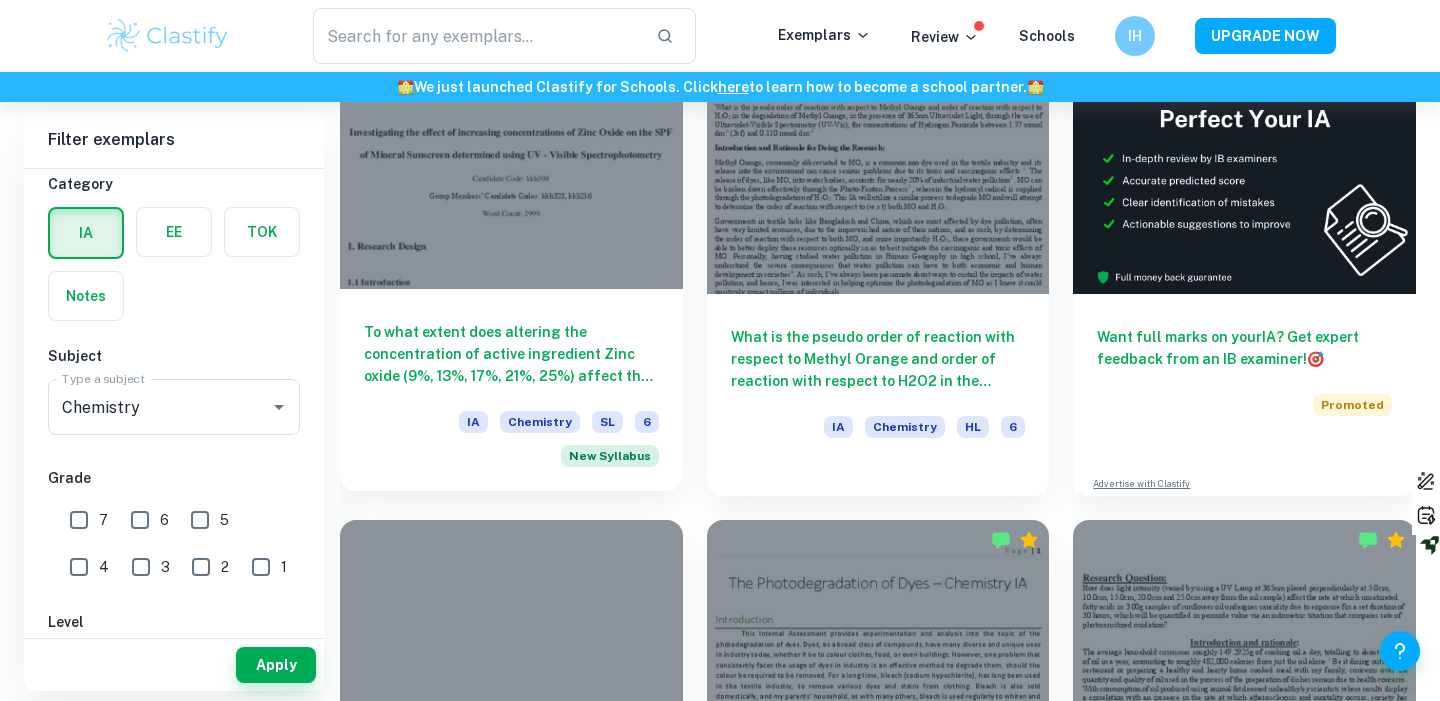 scroll, scrollTop: 683, scrollLeft: 0, axis: vertical 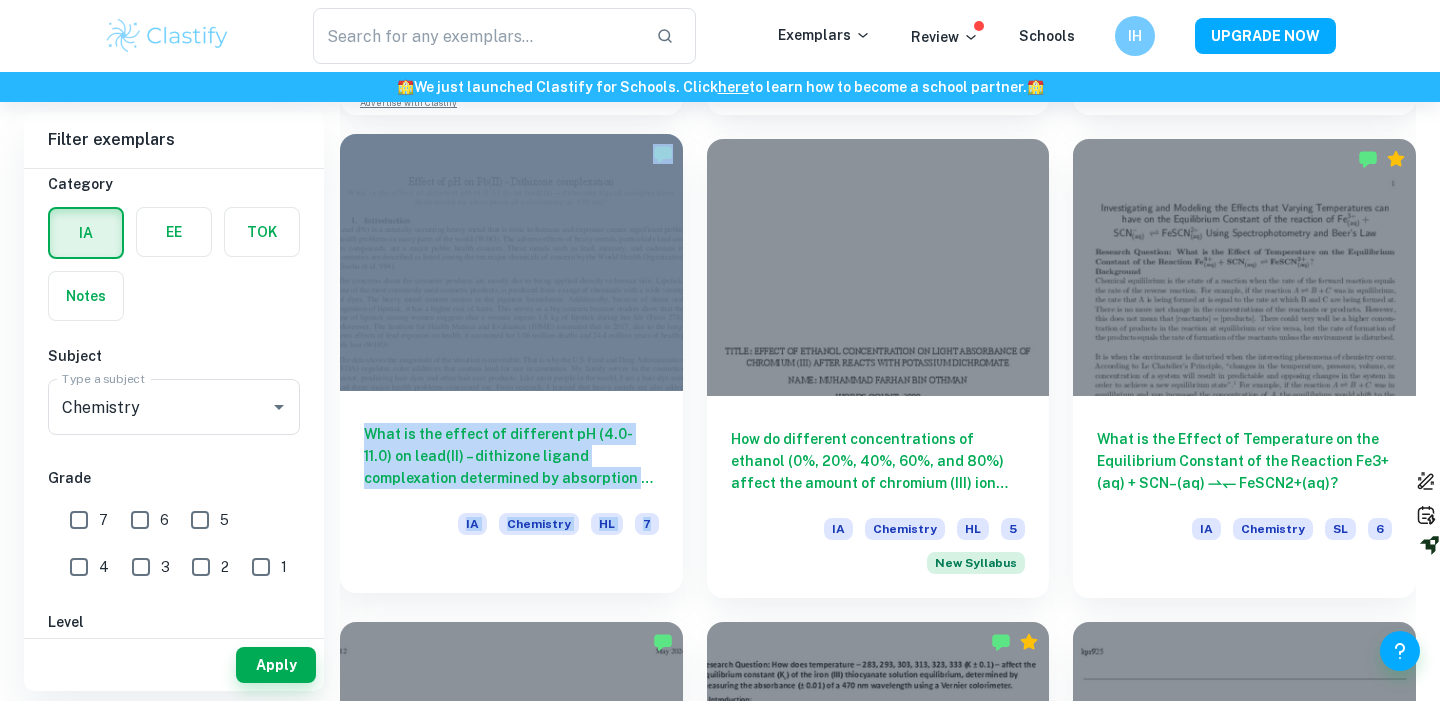 click on "What is the effect of different pH (4.0-11.0) on lead(II) – dithizone ligand complexation determined by absorption of colorimetry at 470 nm?" at bounding box center (511, 456) 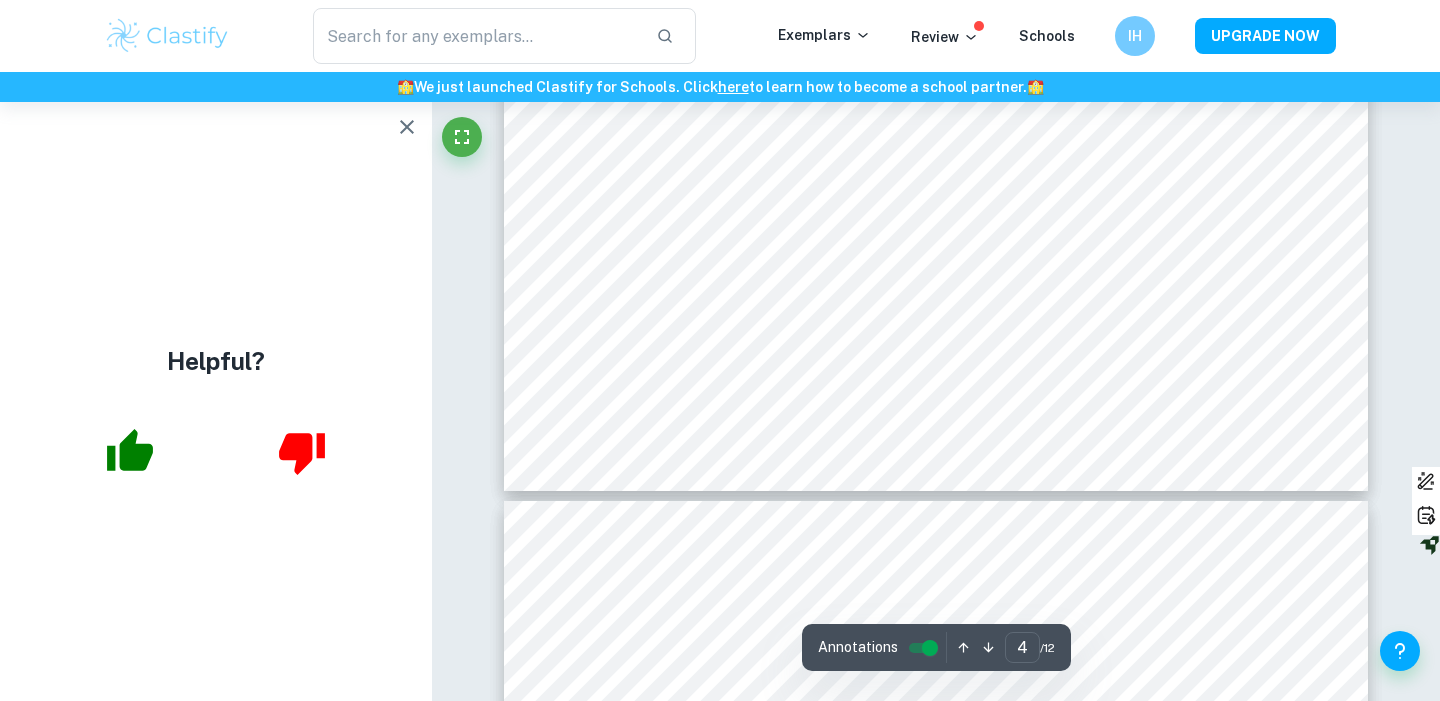 scroll, scrollTop: 4823, scrollLeft: 0, axis: vertical 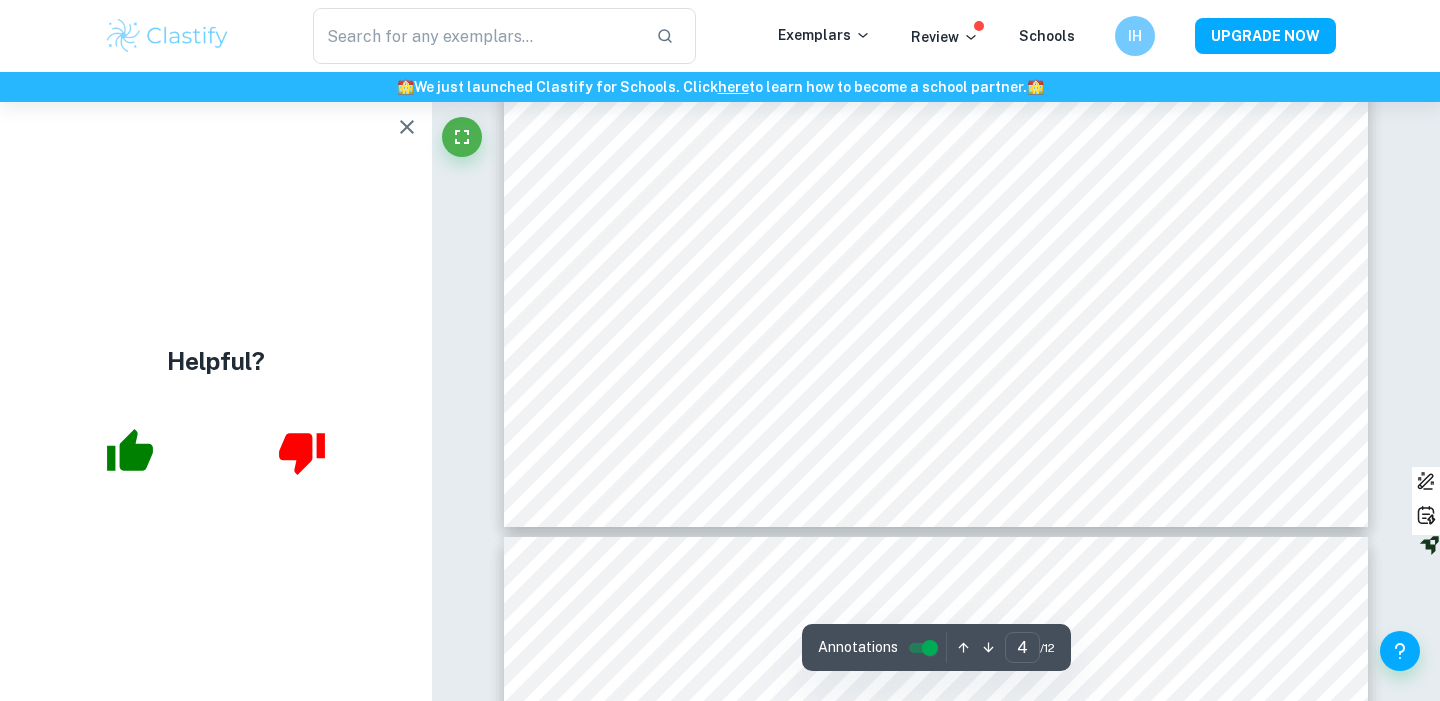 type on "5" 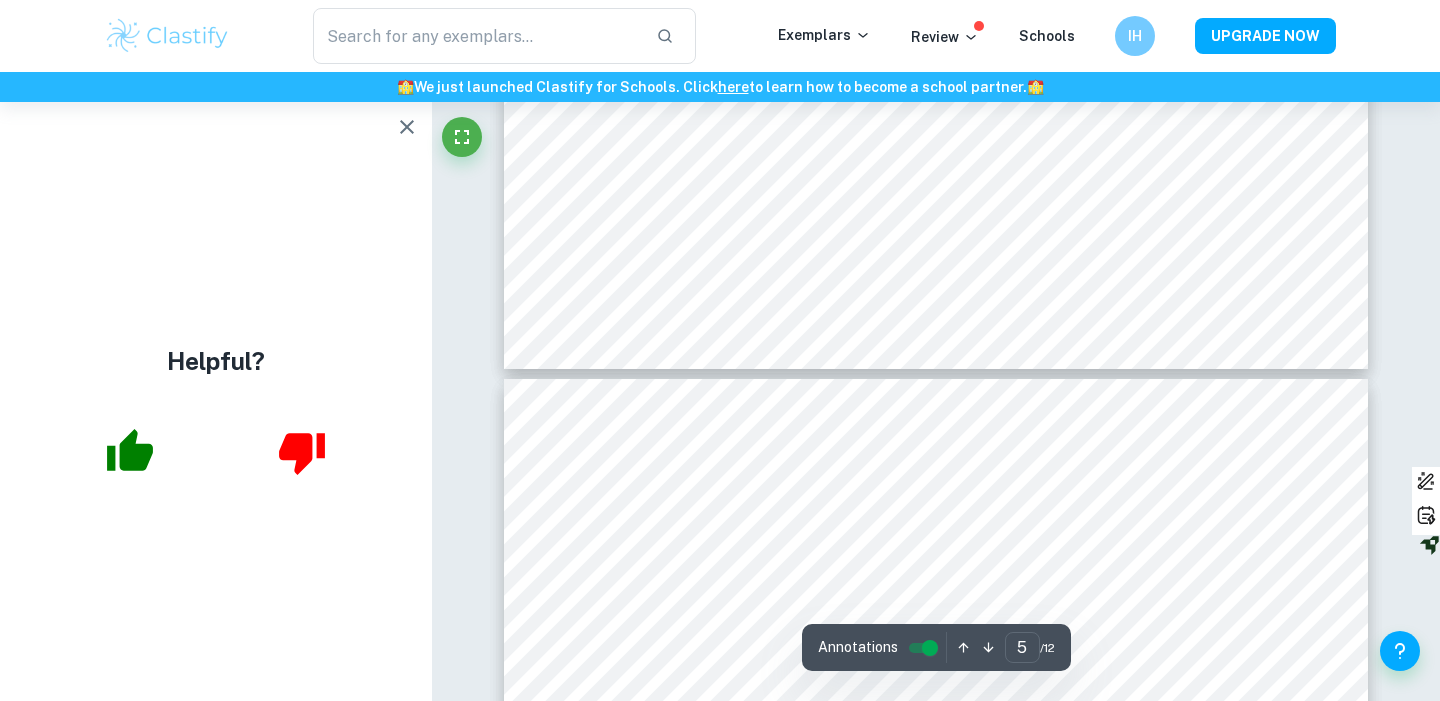 scroll, scrollTop: 6175, scrollLeft: 0, axis: vertical 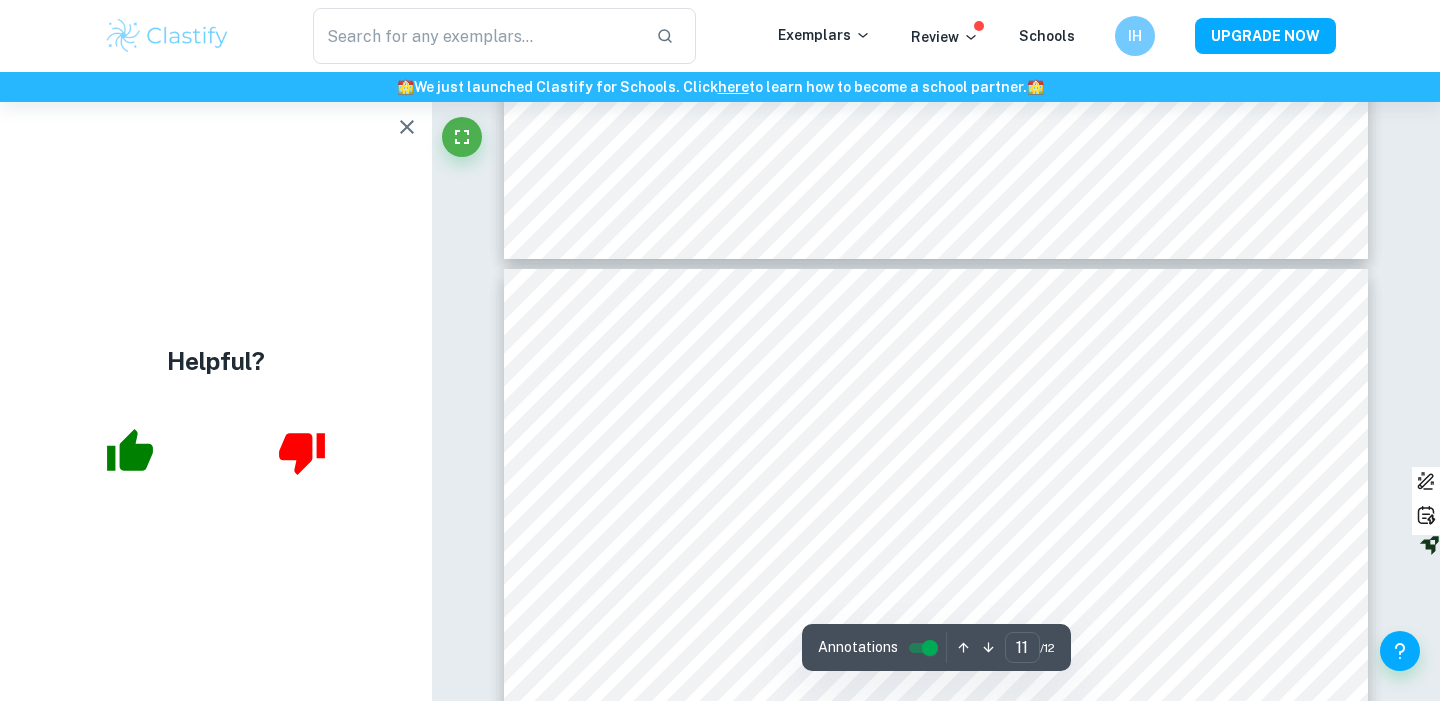 type on "12" 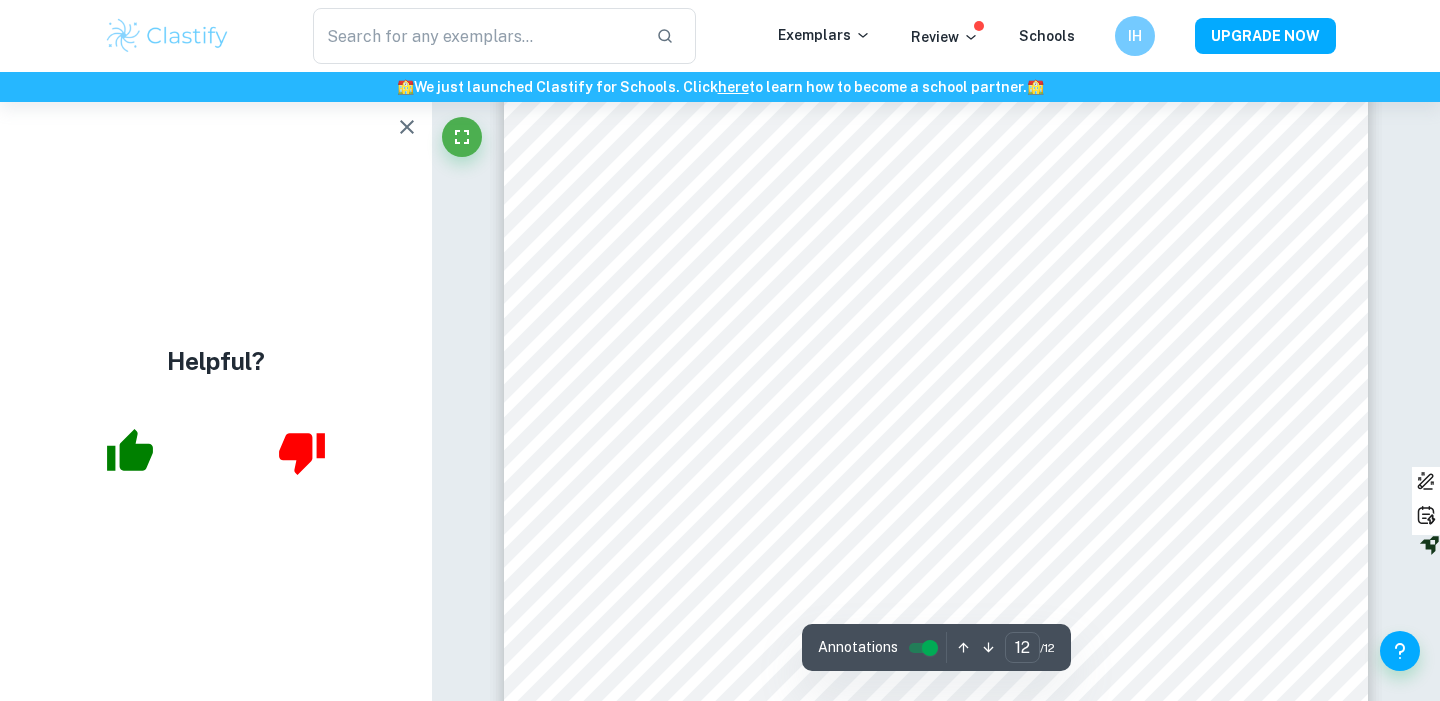 scroll, scrollTop: 13034, scrollLeft: 0, axis: vertical 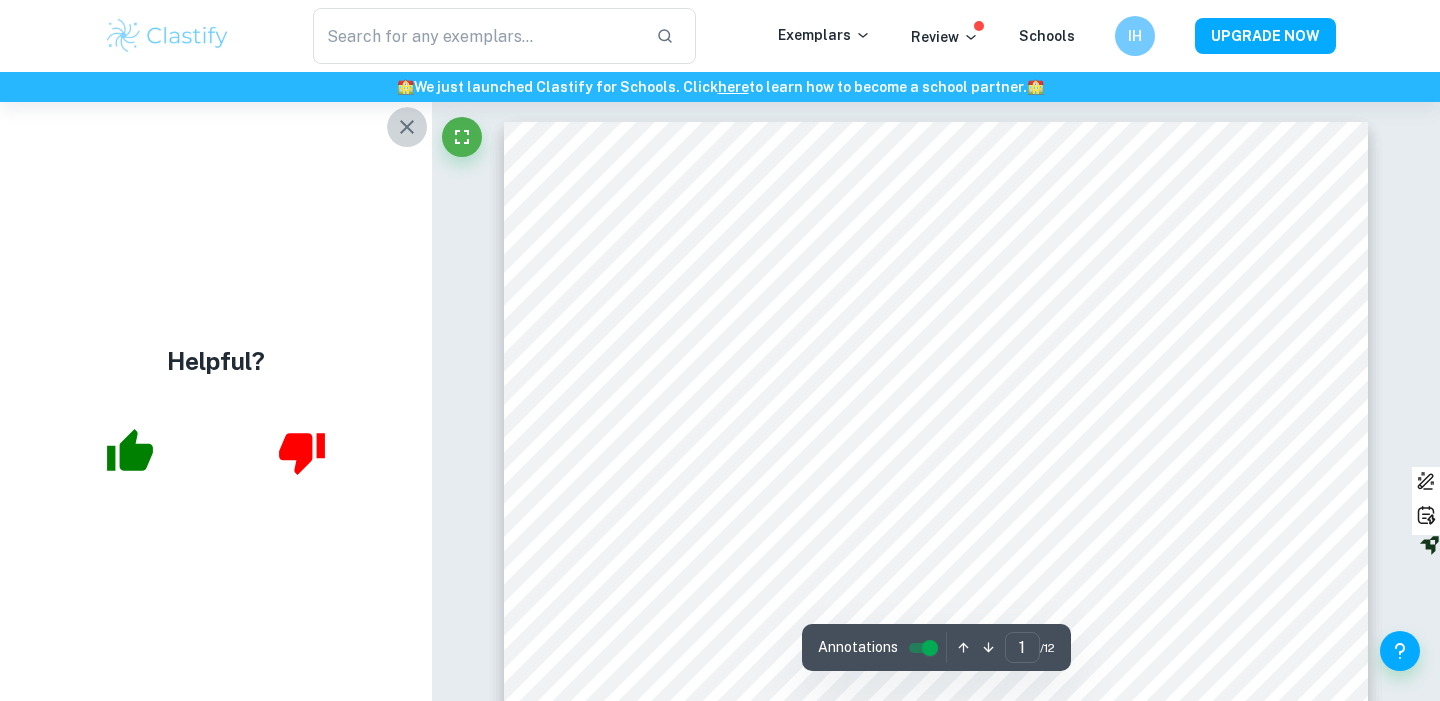 click 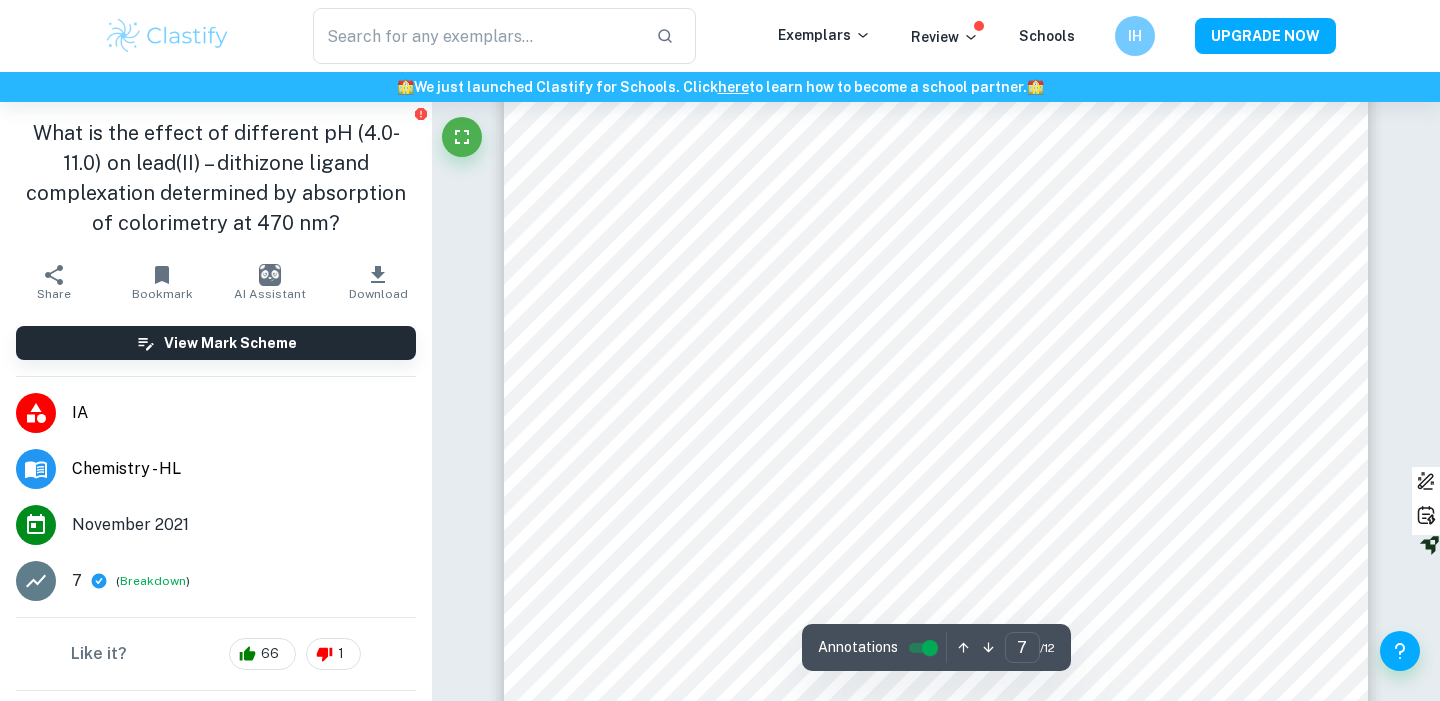 scroll, scrollTop: 7758, scrollLeft: 0, axis: vertical 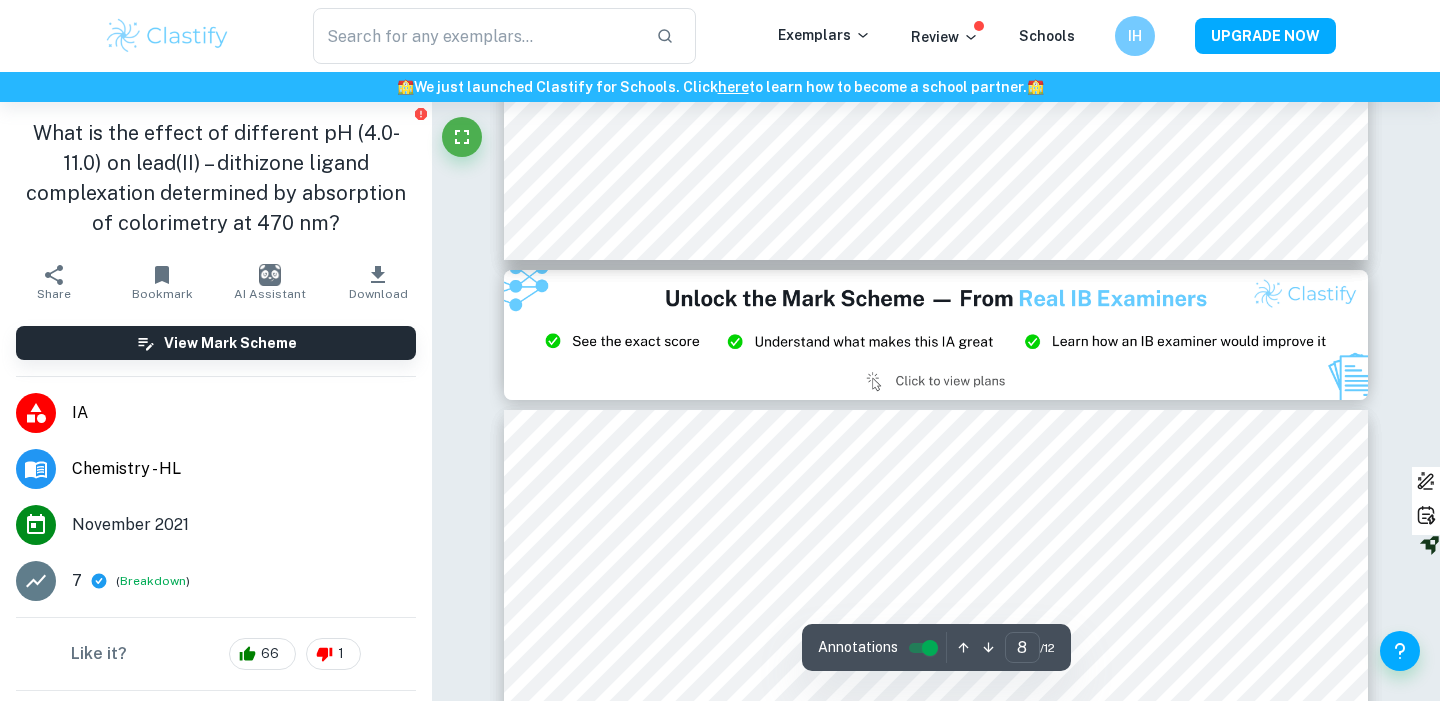 type on "9" 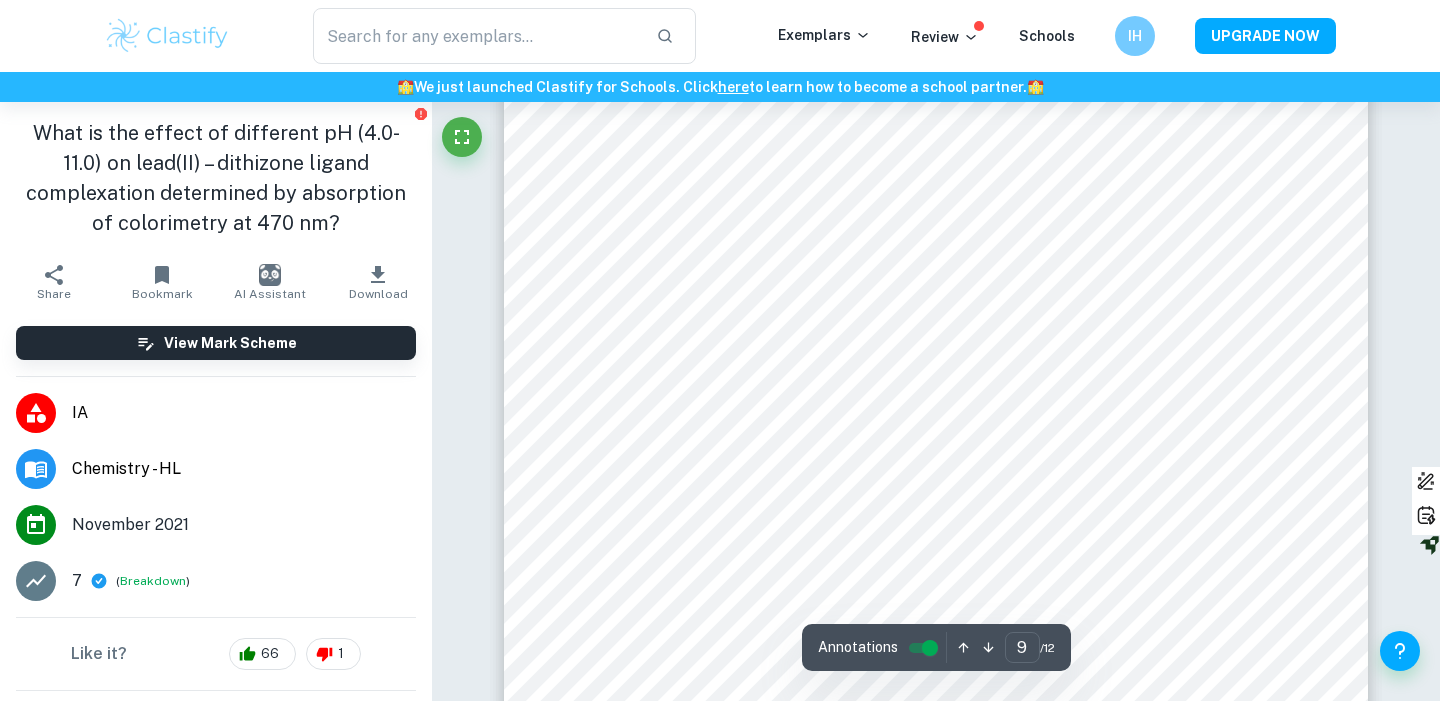 scroll, scrollTop: 10445, scrollLeft: 0, axis: vertical 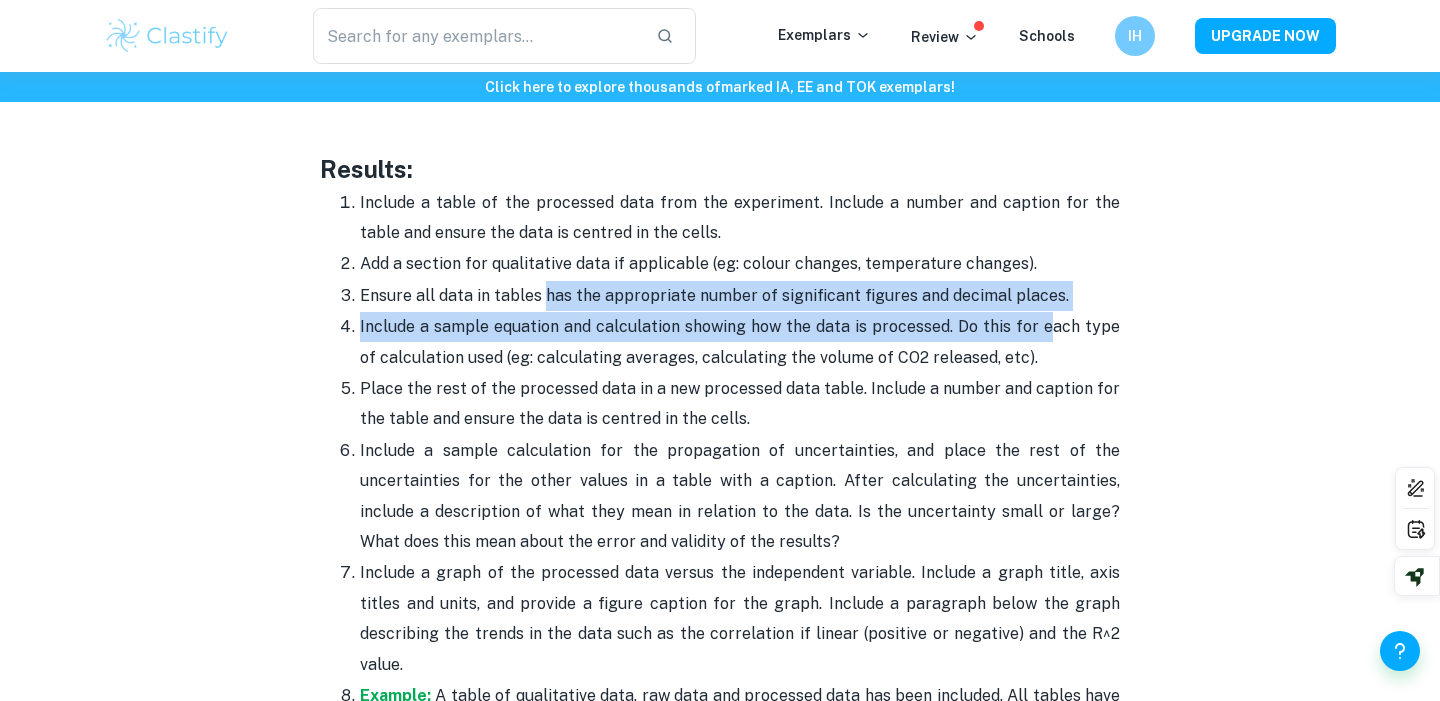drag, startPoint x: 545, startPoint y: 287, endPoint x: 1034, endPoint y: 316, distance: 489.85916 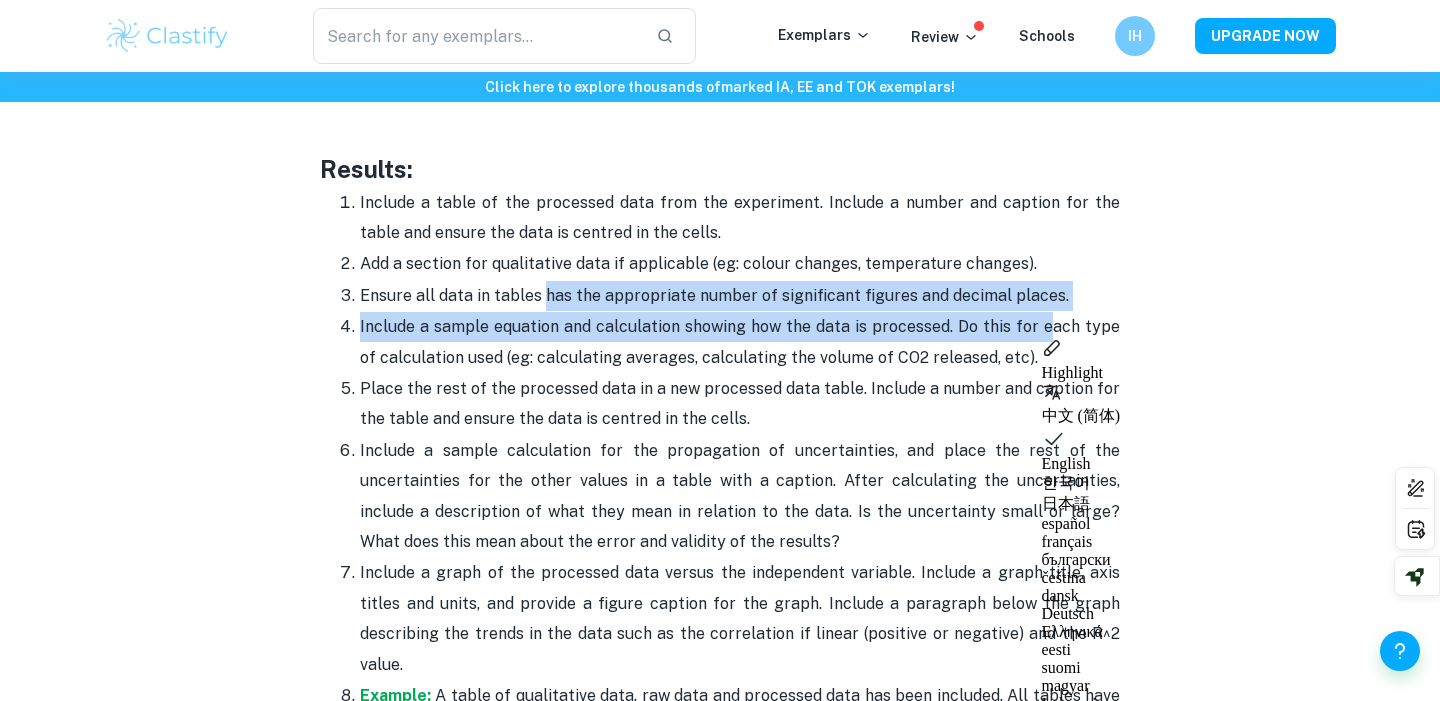 click on "Include a sample equation and calculation showing how the data is processed. Do this for each type of calculation used (eg: calculating averages, calculating the volume of CO2 released, etc)." at bounding box center (740, 342) 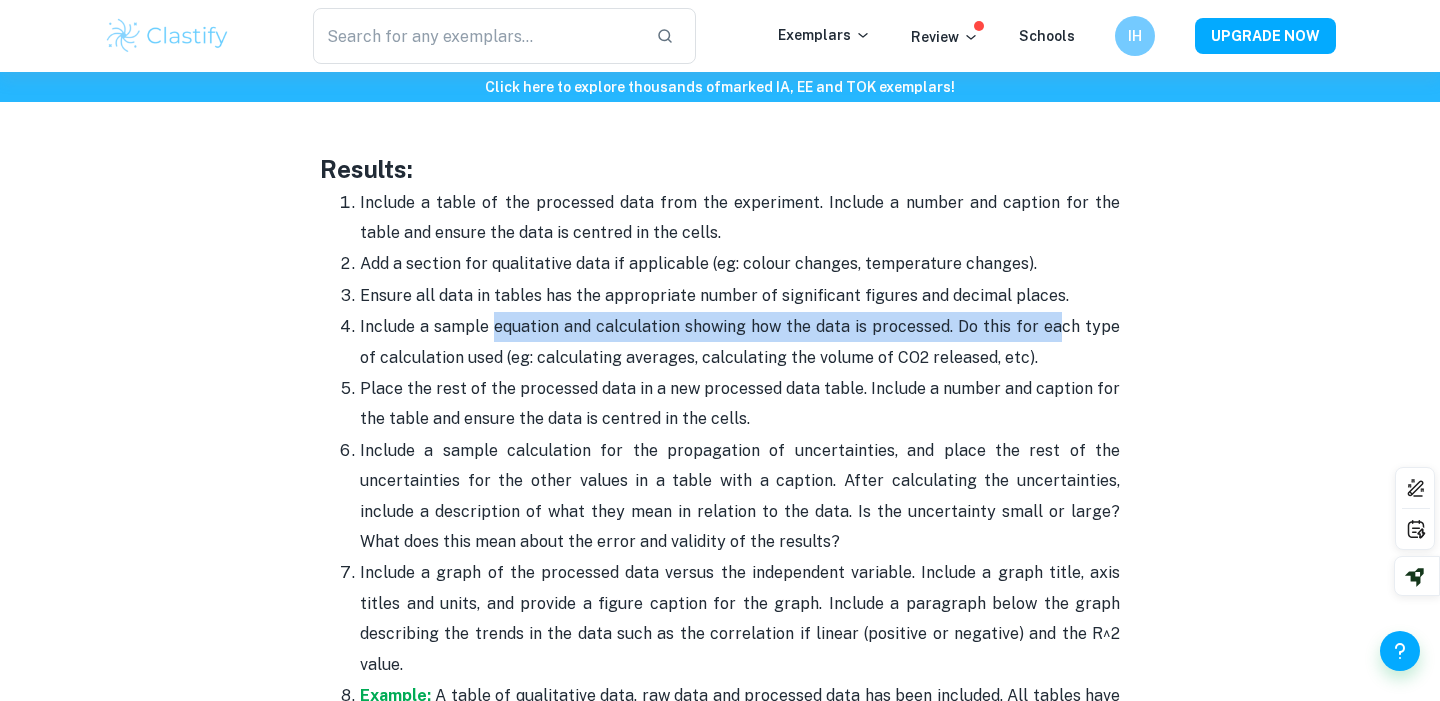 drag, startPoint x: 494, startPoint y: 338, endPoint x: 1042, endPoint y: 321, distance: 548.2636 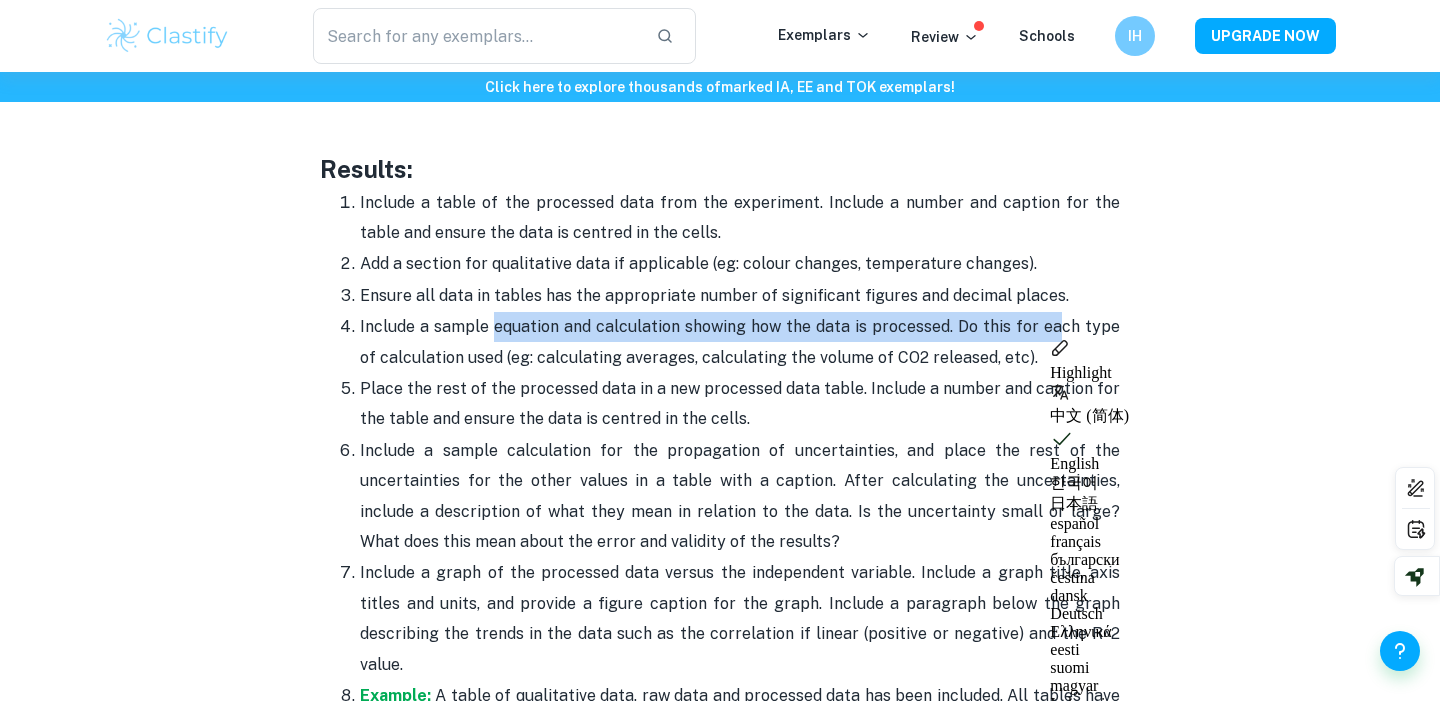 click on "Include a sample equation and calculation showing how the data is processed. Do this for each type of calculation used (eg: calculating averages, calculating the volume of CO2 released, etc)." at bounding box center [740, 342] 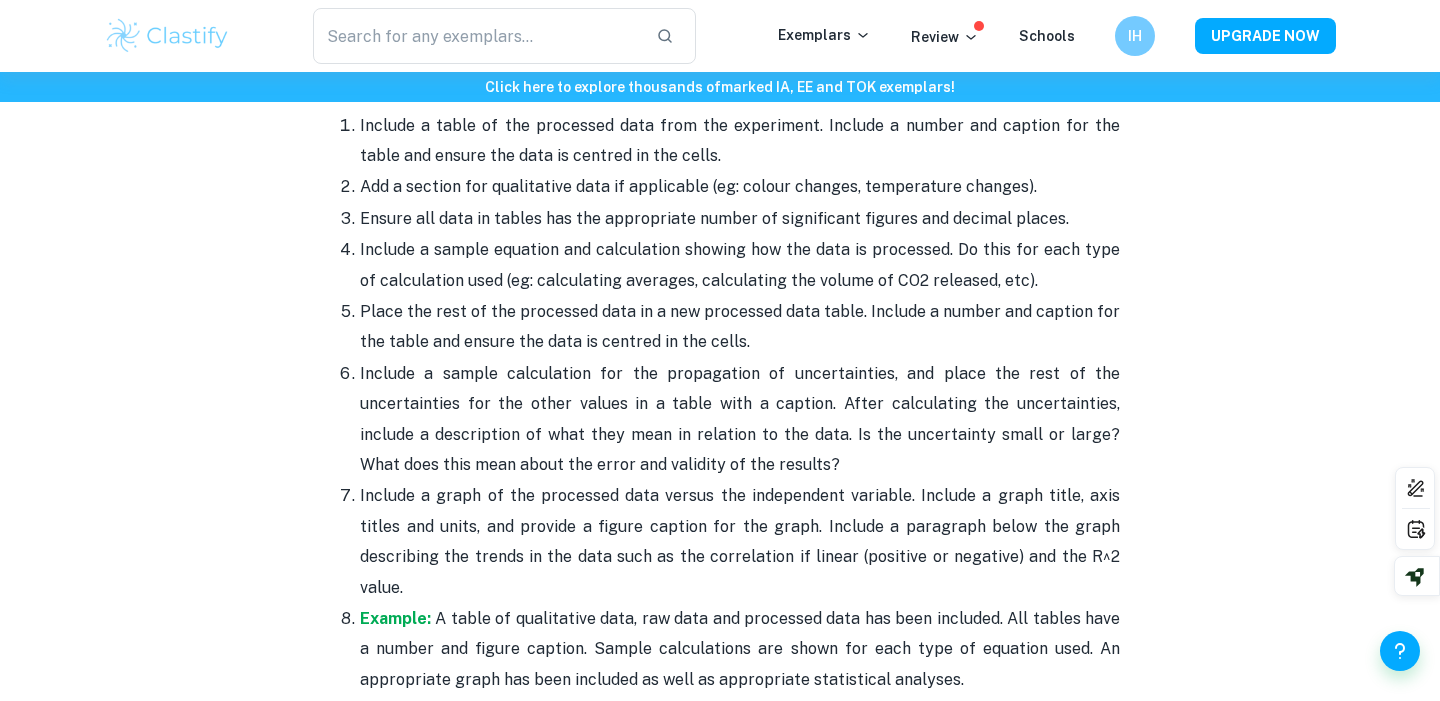 scroll, scrollTop: 4714, scrollLeft: 0, axis: vertical 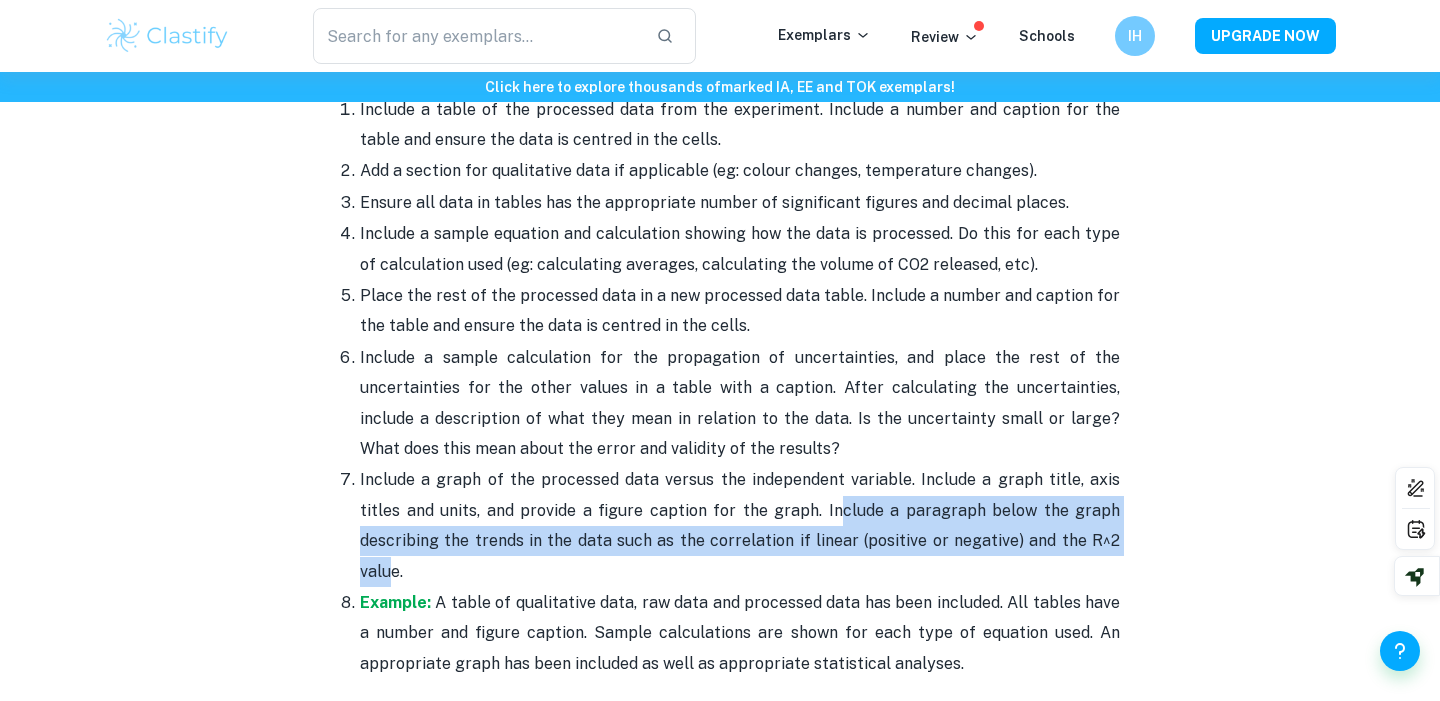 drag, startPoint x: 771, startPoint y: 507, endPoint x: 1038, endPoint y: 551, distance: 270.6012 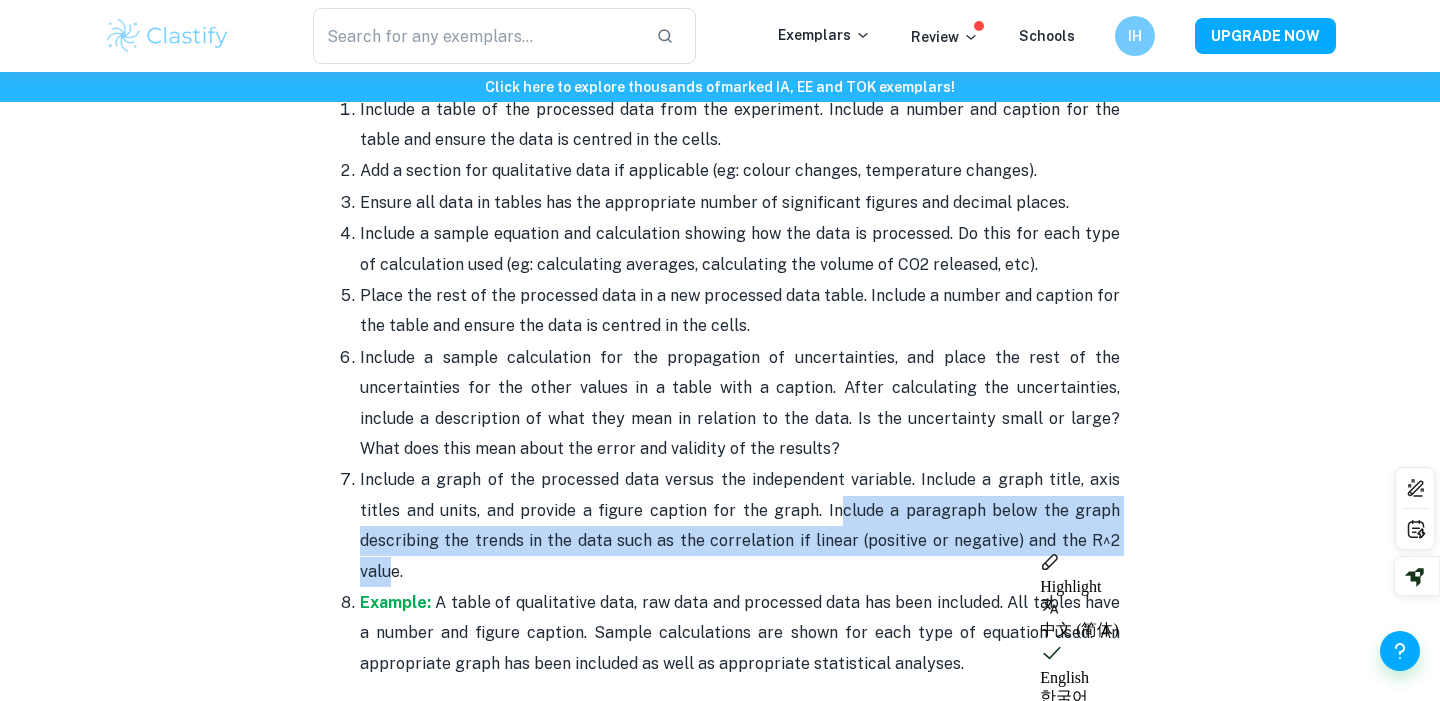 click on "Include a graph of the processed data versus the independent variable. Include a graph title, axis titles and units, and provide a figure caption for the graph. Include a paragraph below the graph describing the trends in the data such as the correlation if linear (positive or negative) and the R^2 value." at bounding box center (740, 526) 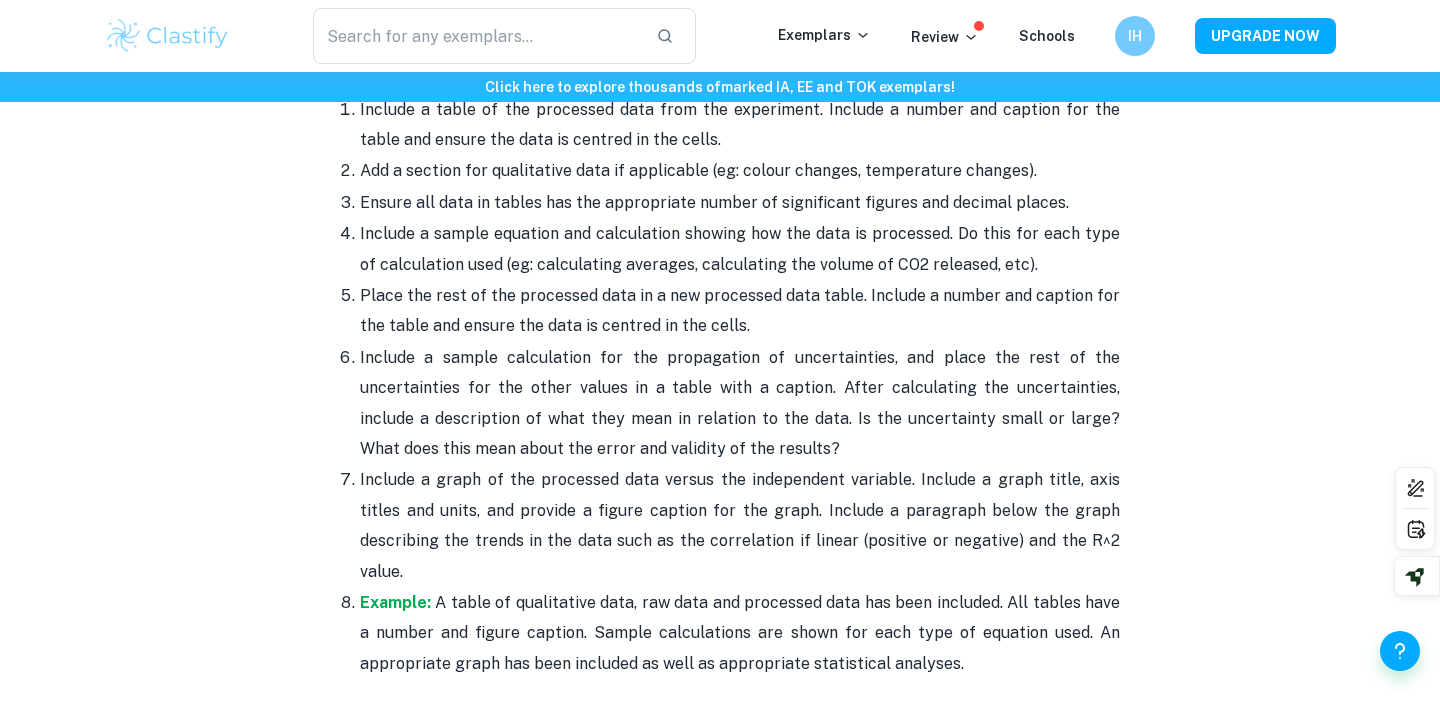 scroll, scrollTop: 4727, scrollLeft: 0, axis: vertical 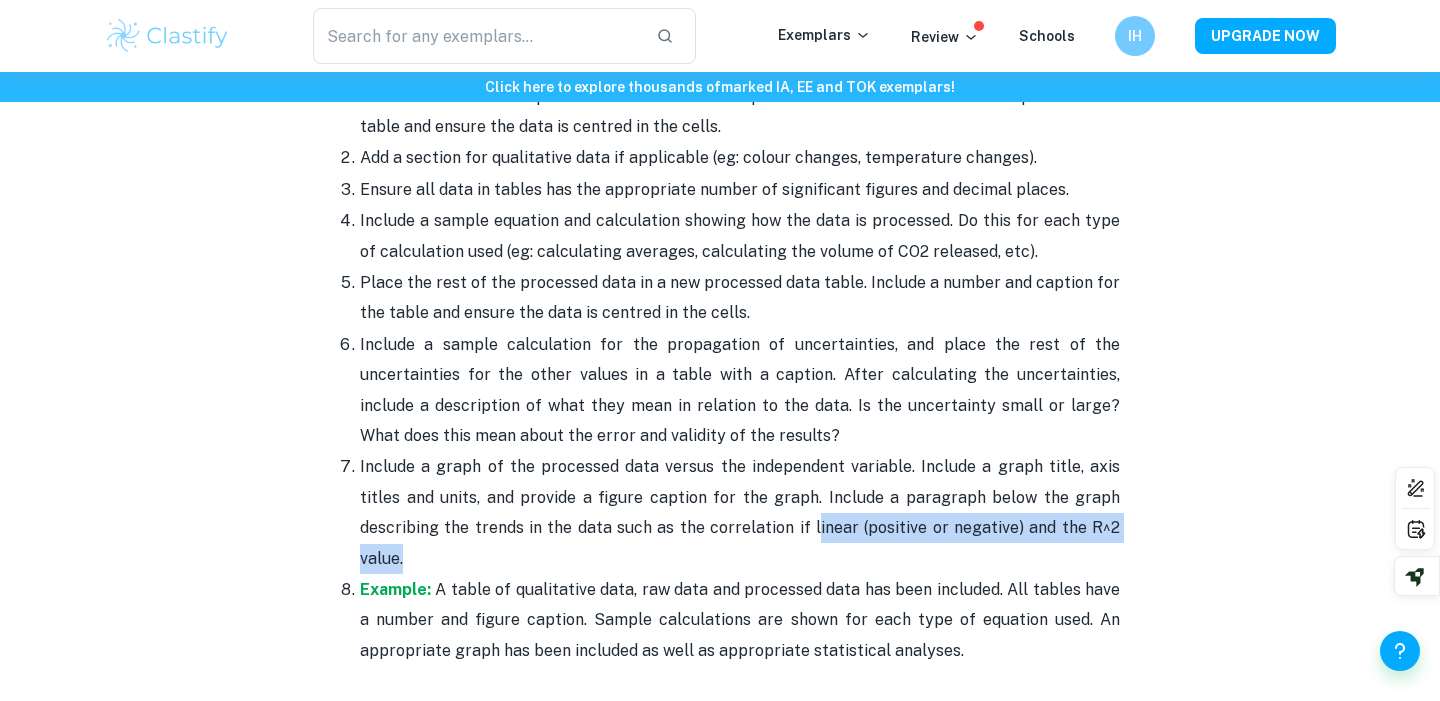 drag, startPoint x: 713, startPoint y: 527, endPoint x: 1059, endPoint y: 524, distance: 346.013 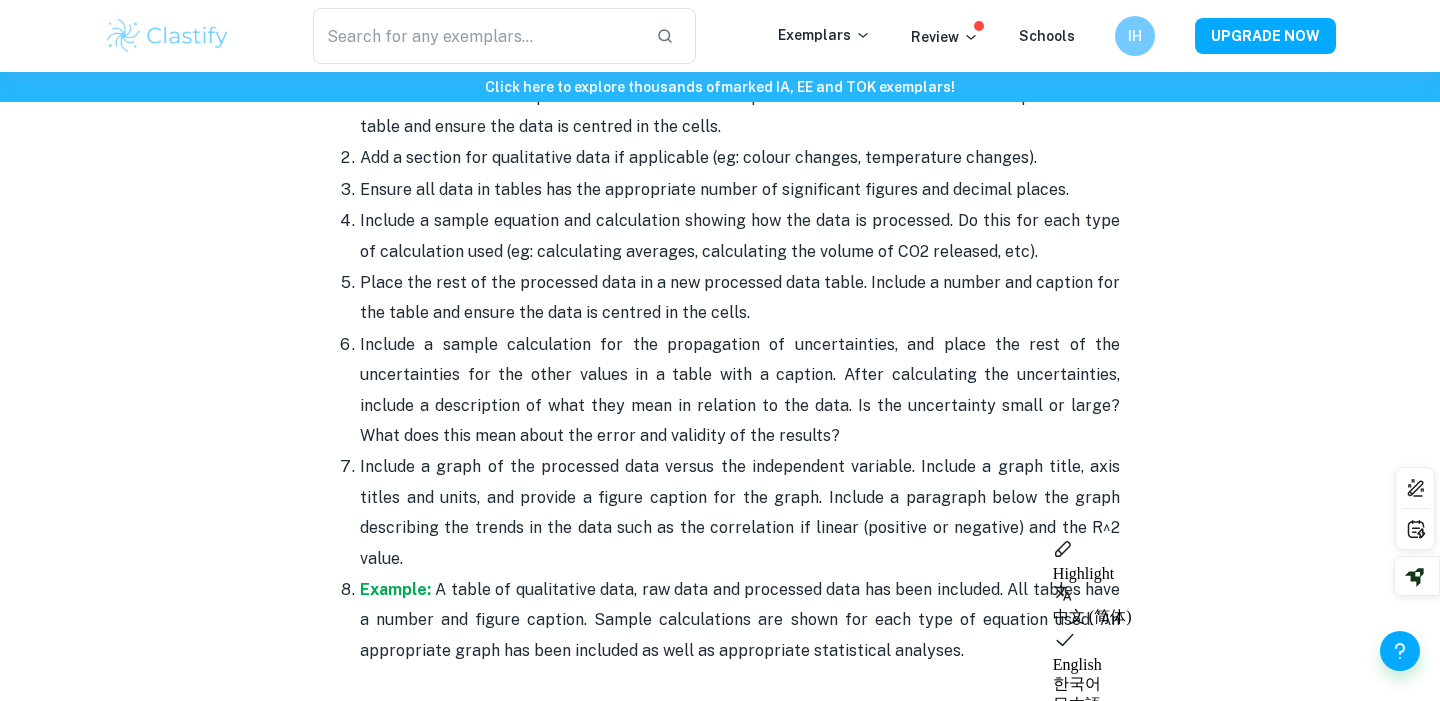 click on "Include a graph of the processed data versus the independent variable. Include a graph title, axis titles and units, and provide a figure caption for the graph. Include a paragraph below the graph describing the trends in the data such as the correlation if linear (positive or negative) and the R^2 value." at bounding box center (740, 513) 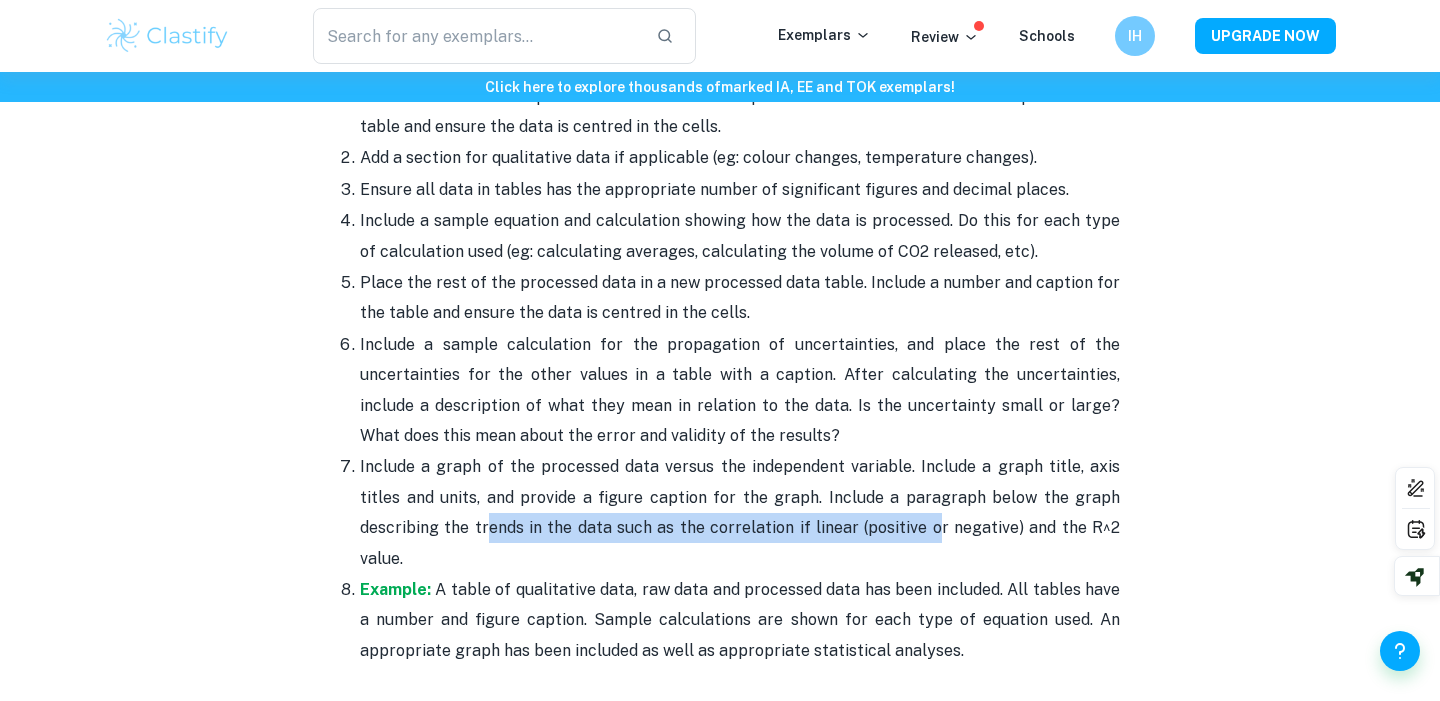 drag, startPoint x: 404, startPoint y: 516, endPoint x: 829, endPoint y: 517, distance: 425.0012 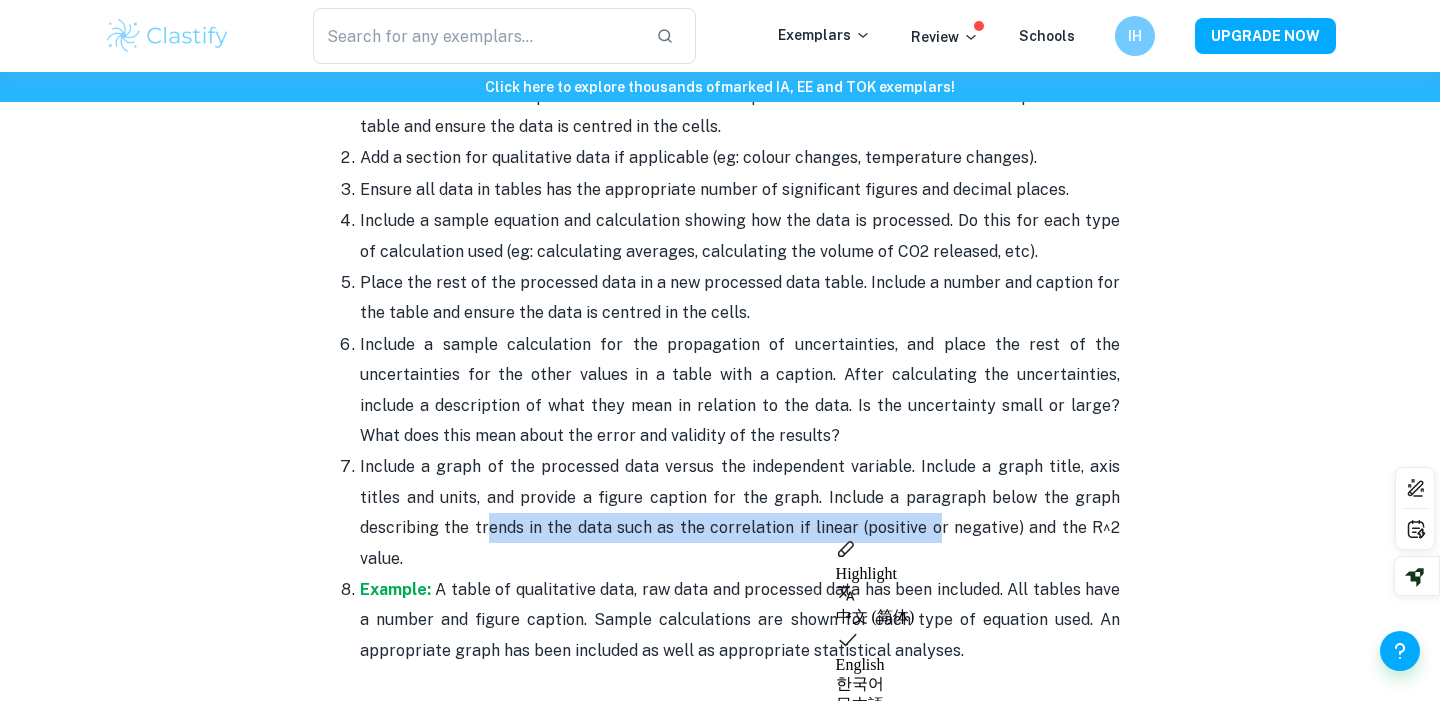 click on "Include a graph of the processed data versus the independent variable. Include a graph title, axis titles and units, and provide a figure caption for the graph. Include a paragraph below the graph describing the trends in the data such as the correlation if linear (positive or negative) and the R^2 value." at bounding box center [740, 513] 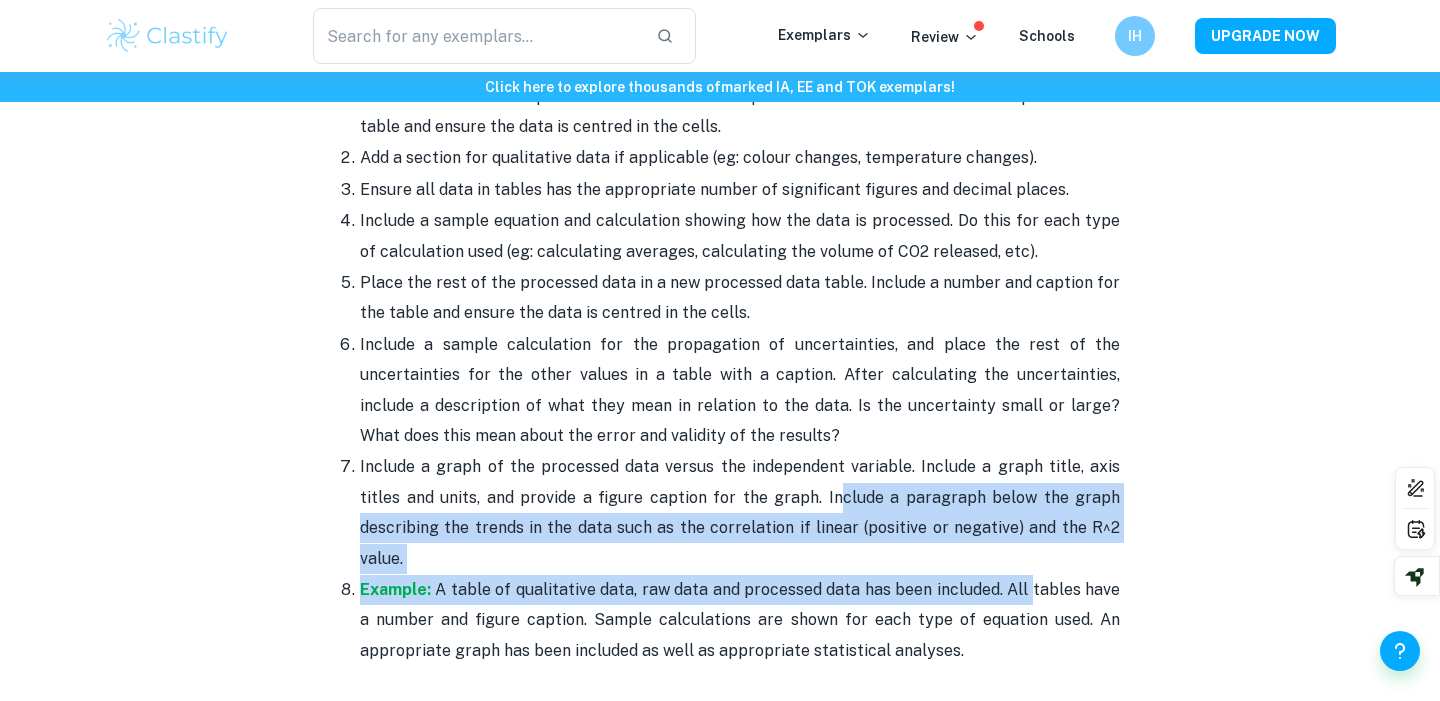 drag, startPoint x: 774, startPoint y: 507, endPoint x: 1021, endPoint y: 554, distance: 251.4319 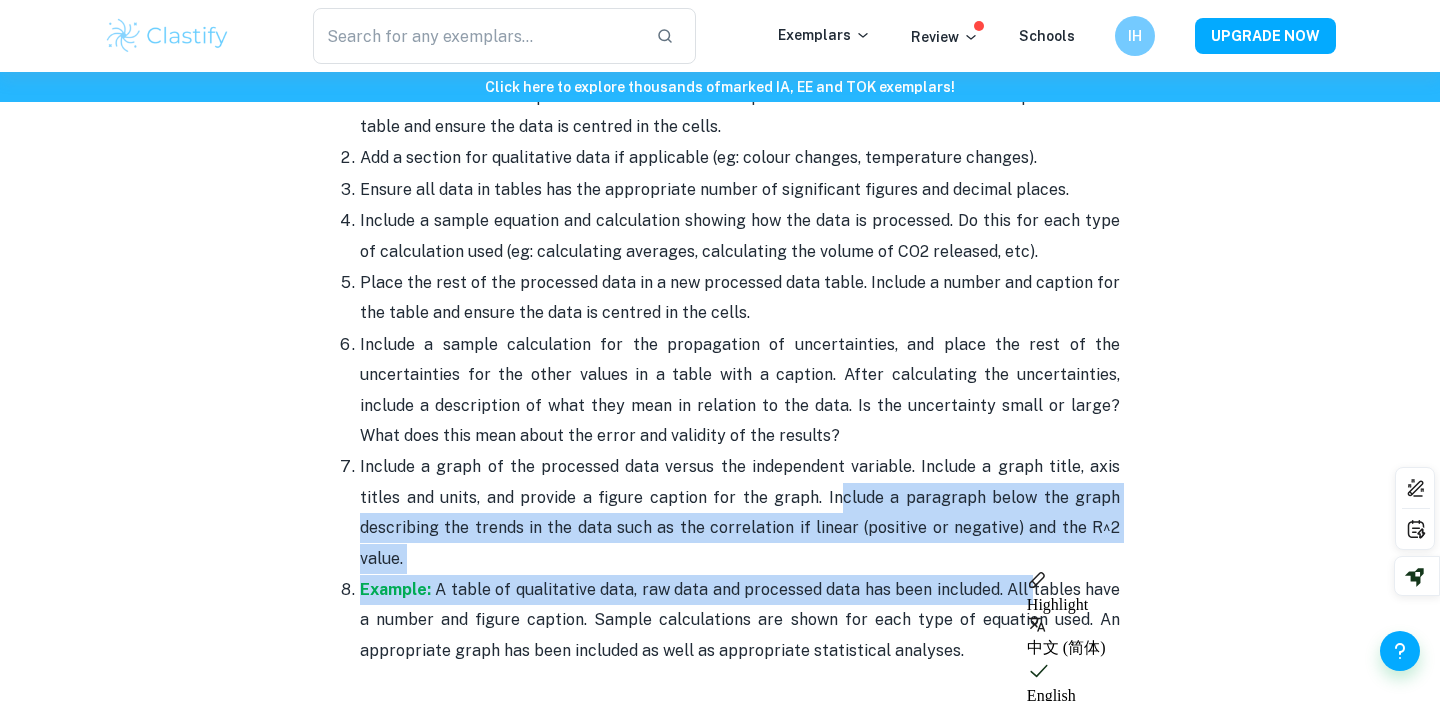 click on "Include a graph of the processed data versus the independent variable. Include a graph title, axis titles and units, and provide a figure caption for the graph. Include a paragraph below the graph describing the trends in the data such as the correlation if linear (positive or negative) and the R^2 value." at bounding box center (740, 513) 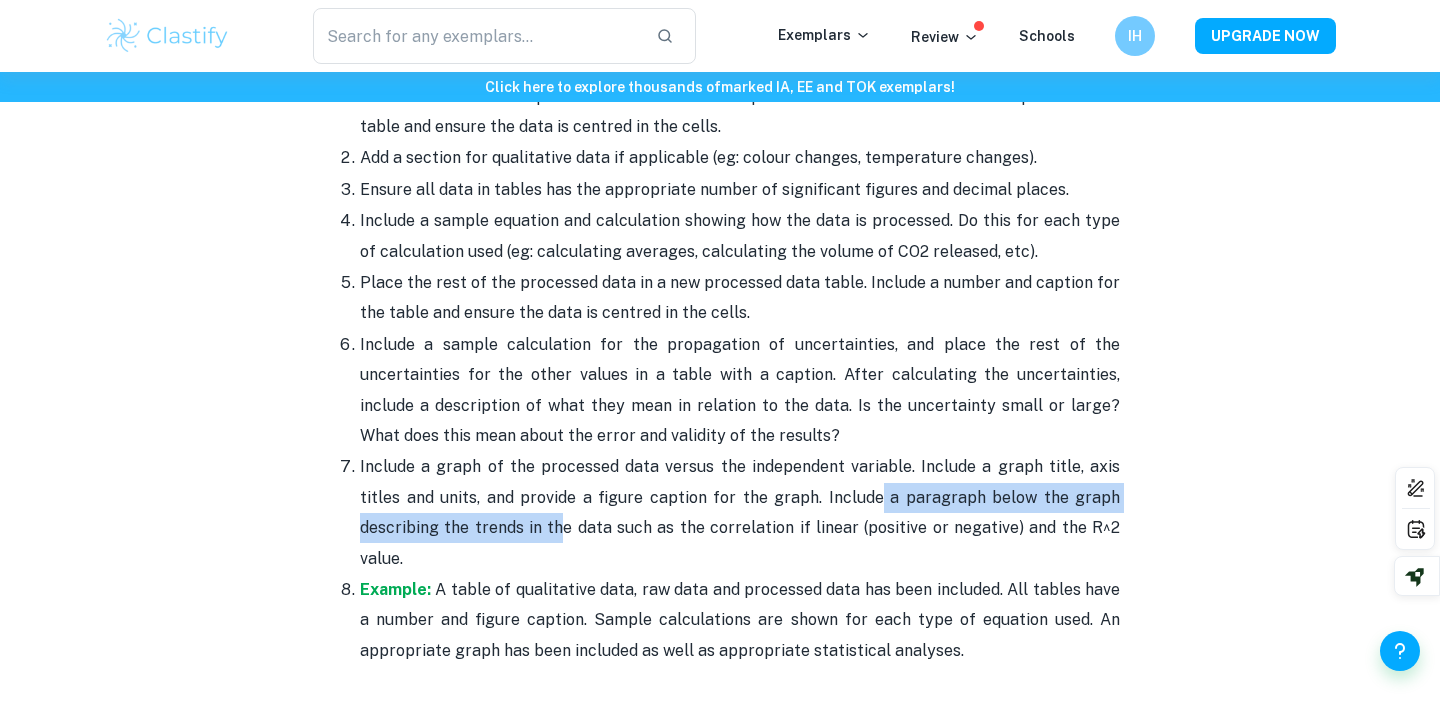 drag, startPoint x: 814, startPoint y: 500, endPoint x: 474, endPoint y: 529, distance: 341.23453 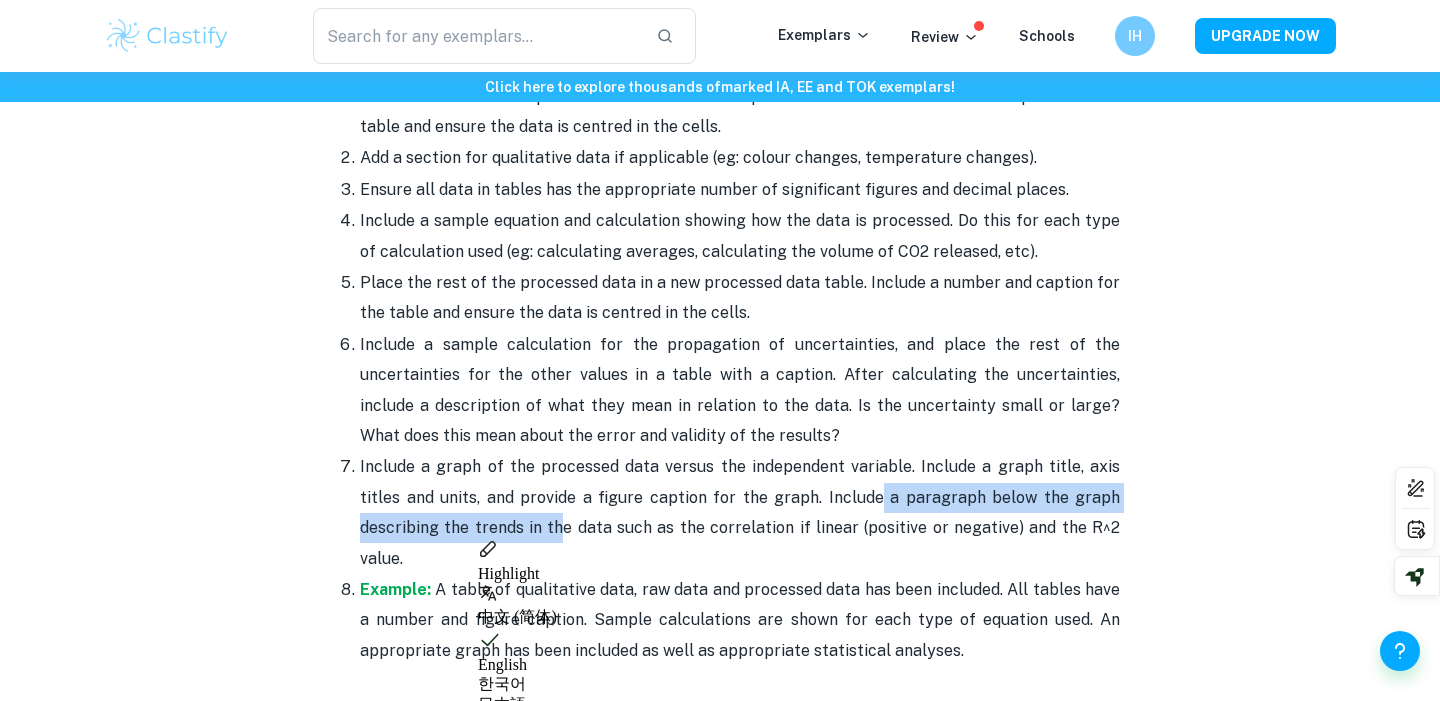 click on "Include a graph of the processed data versus the independent variable. Include a graph title, axis titles and units, and provide a figure caption for the graph. Include a paragraph below the graph describing the trends in the data such as the correlation if linear (positive or negative) and the R^2 value." at bounding box center [740, 513] 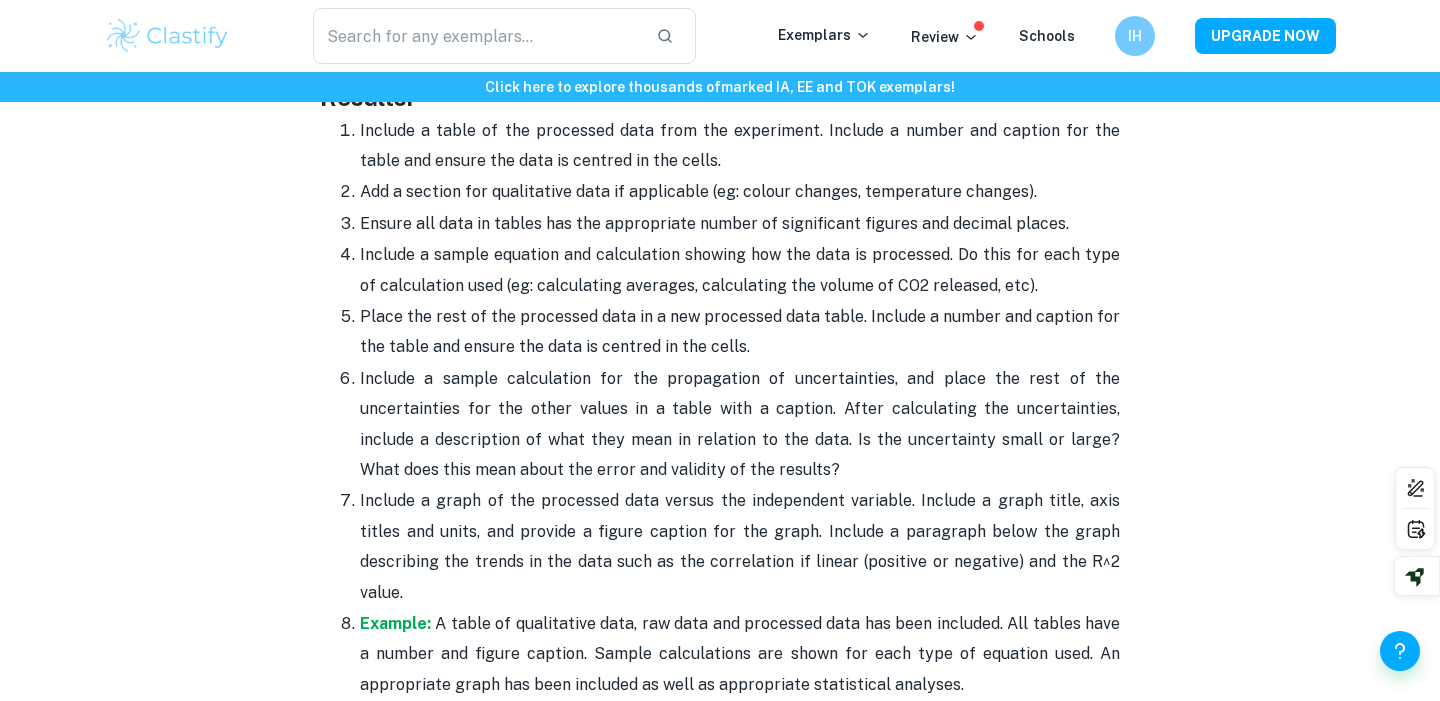 scroll, scrollTop: 4692, scrollLeft: 0, axis: vertical 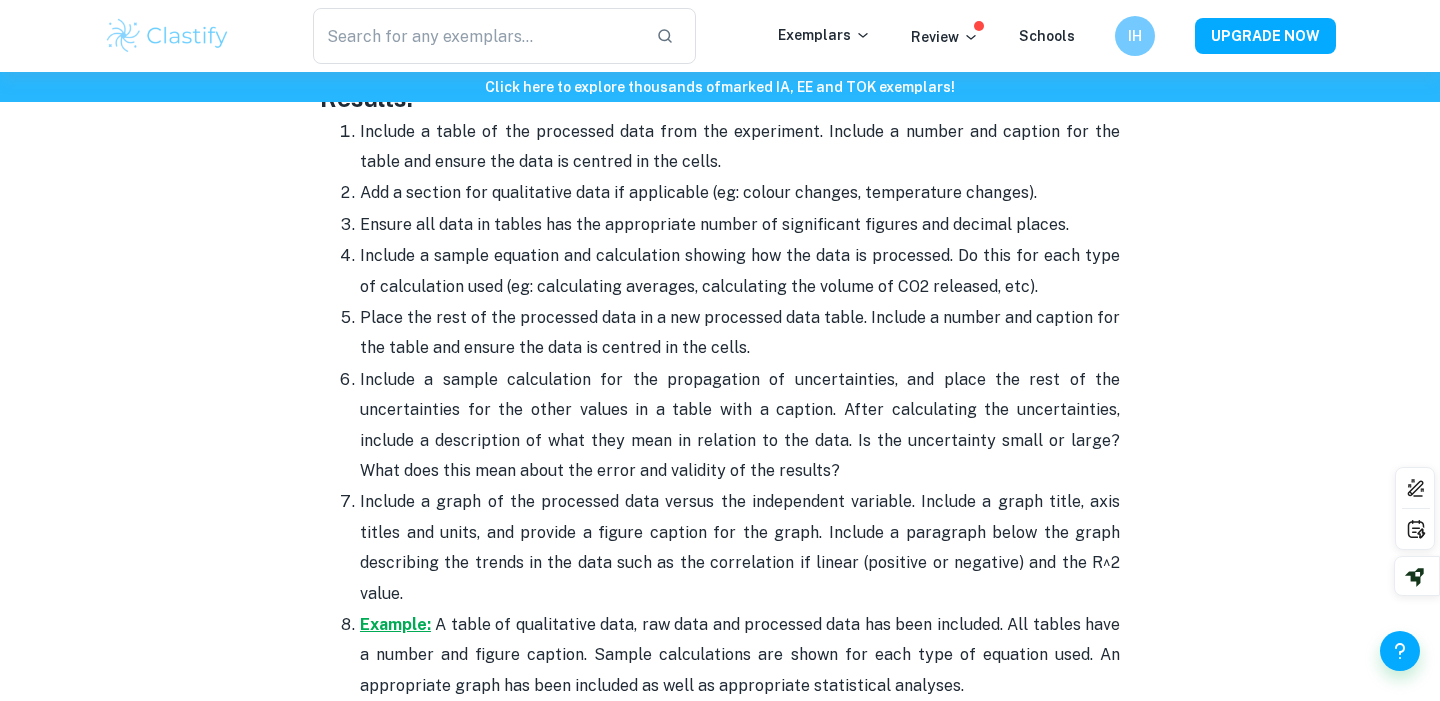 click on "Example:" at bounding box center (395, 624) 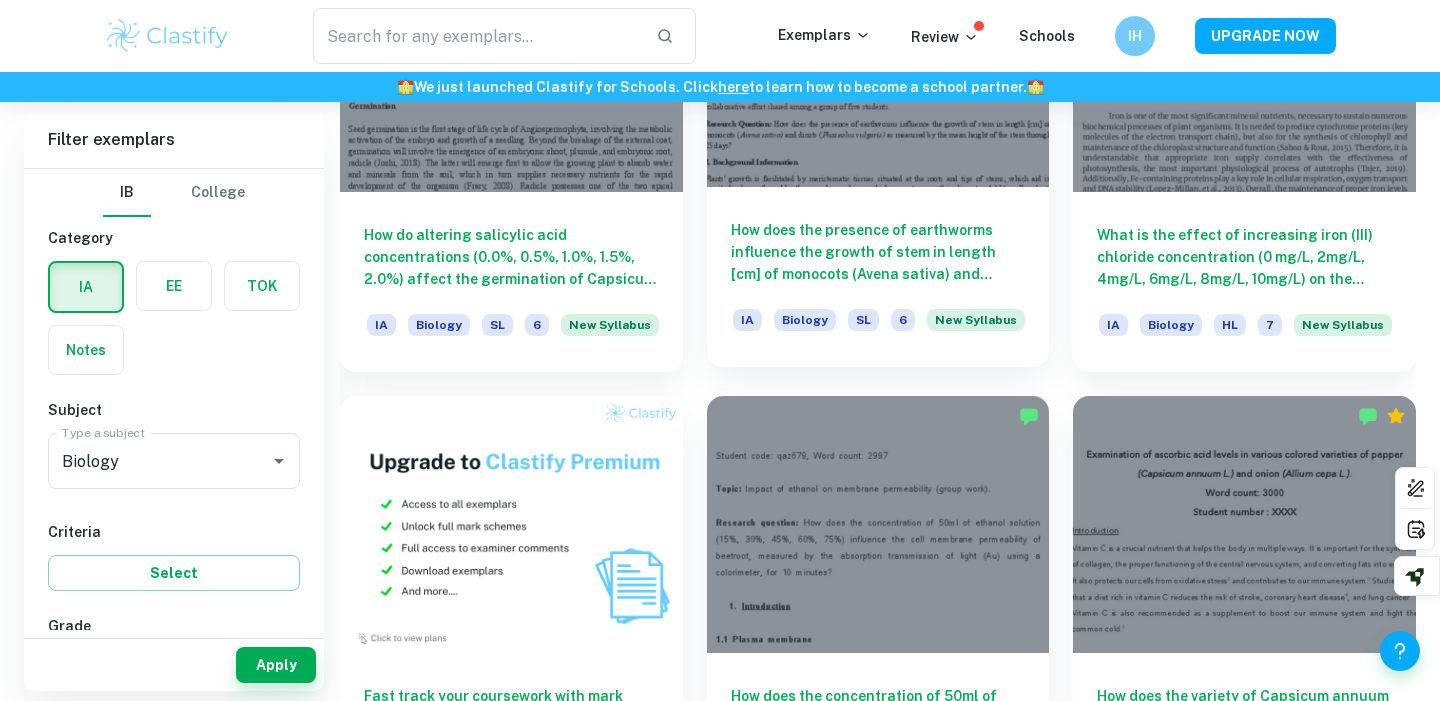 scroll, scrollTop: 1276, scrollLeft: 0, axis: vertical 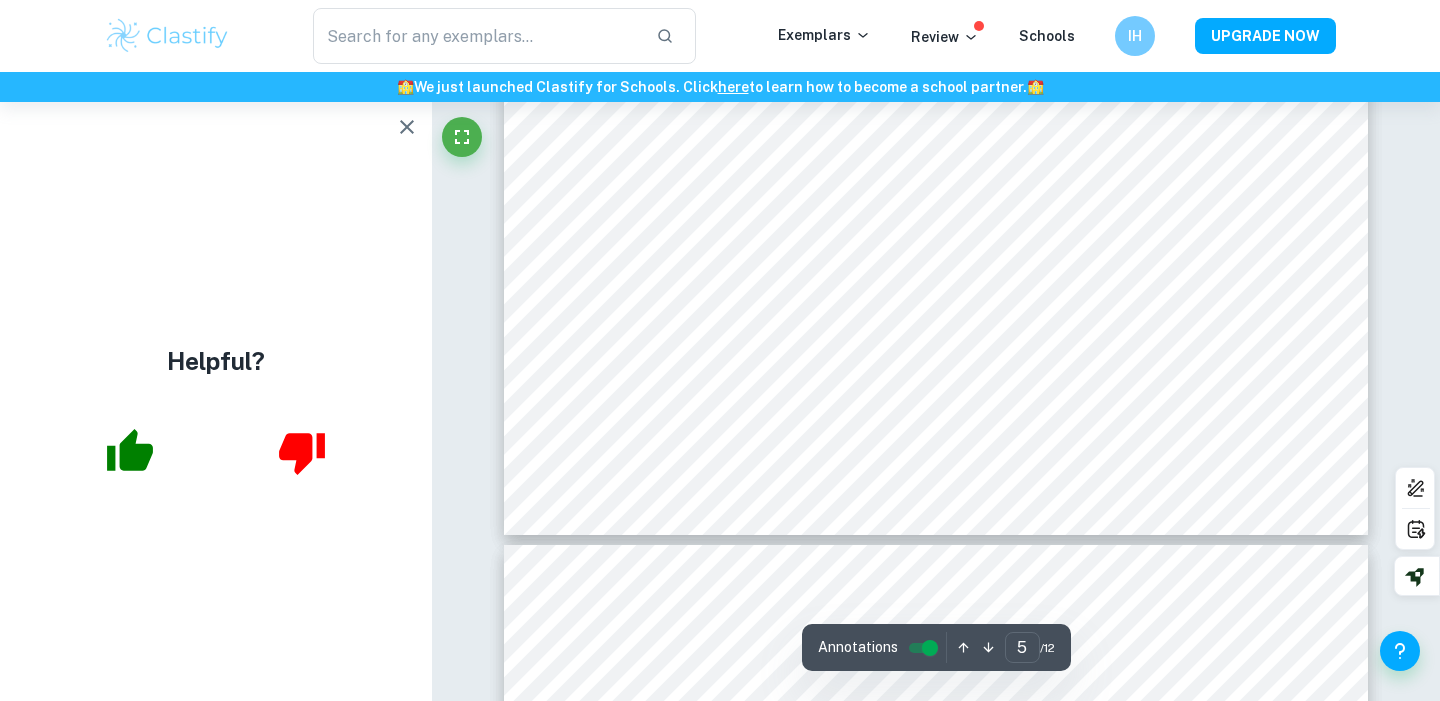 click 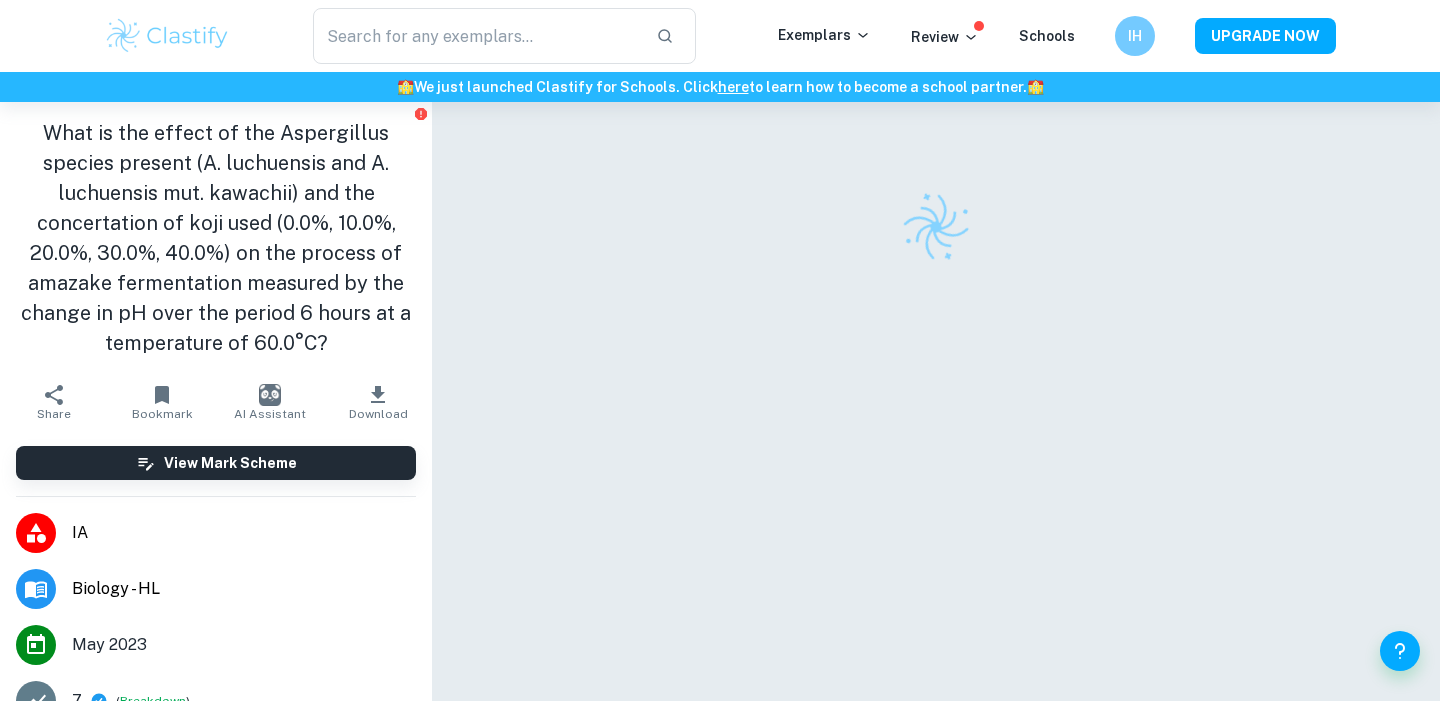 scroll, scrollTop: 0, scrollLeft: 0, axis: both 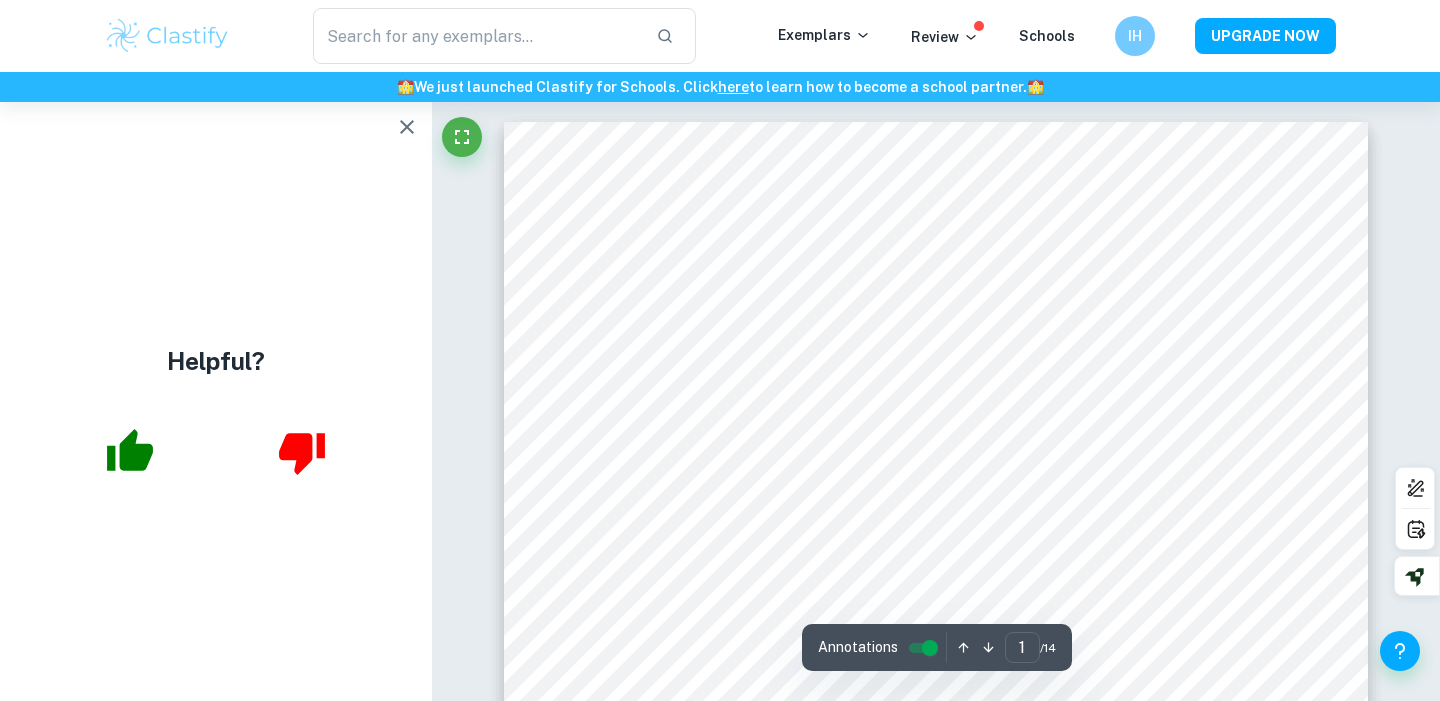 click 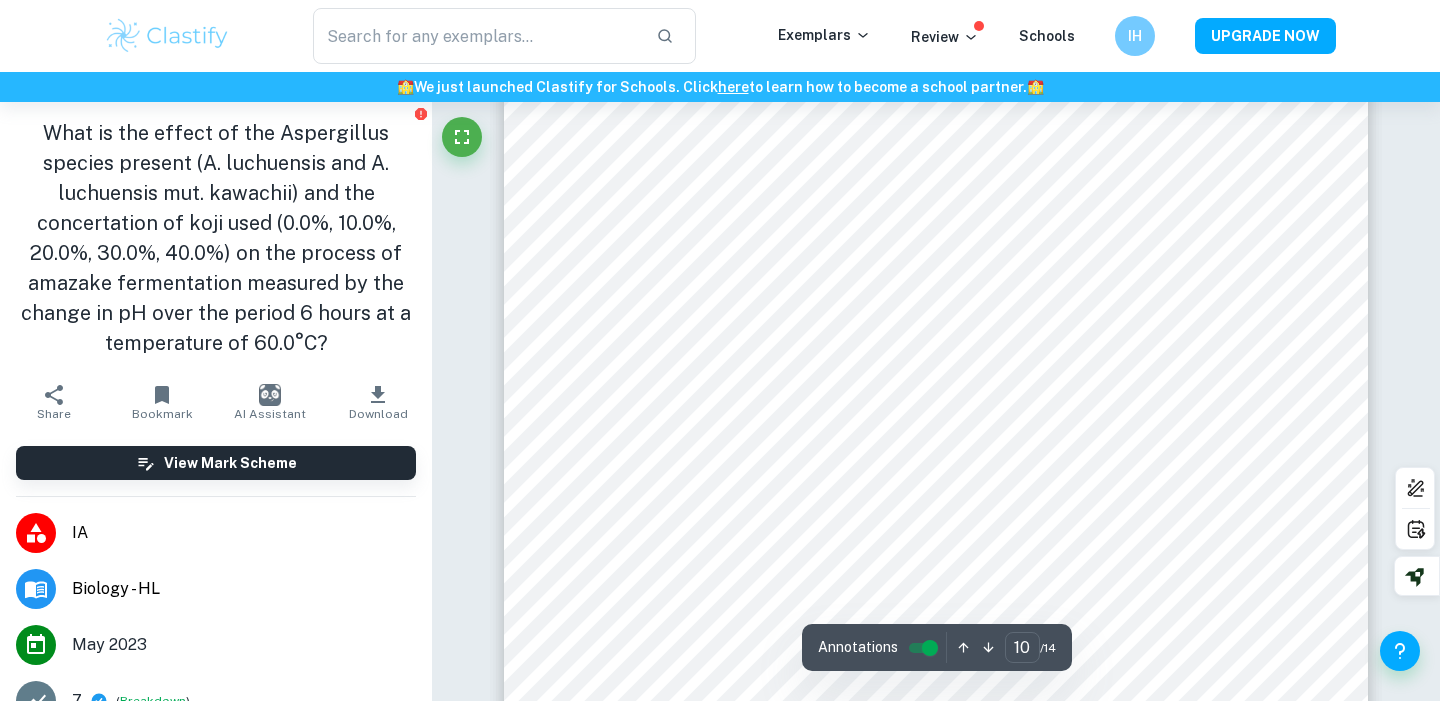 scroll, scrollTop: 10552, scrollLeft: 0, axis: vertical 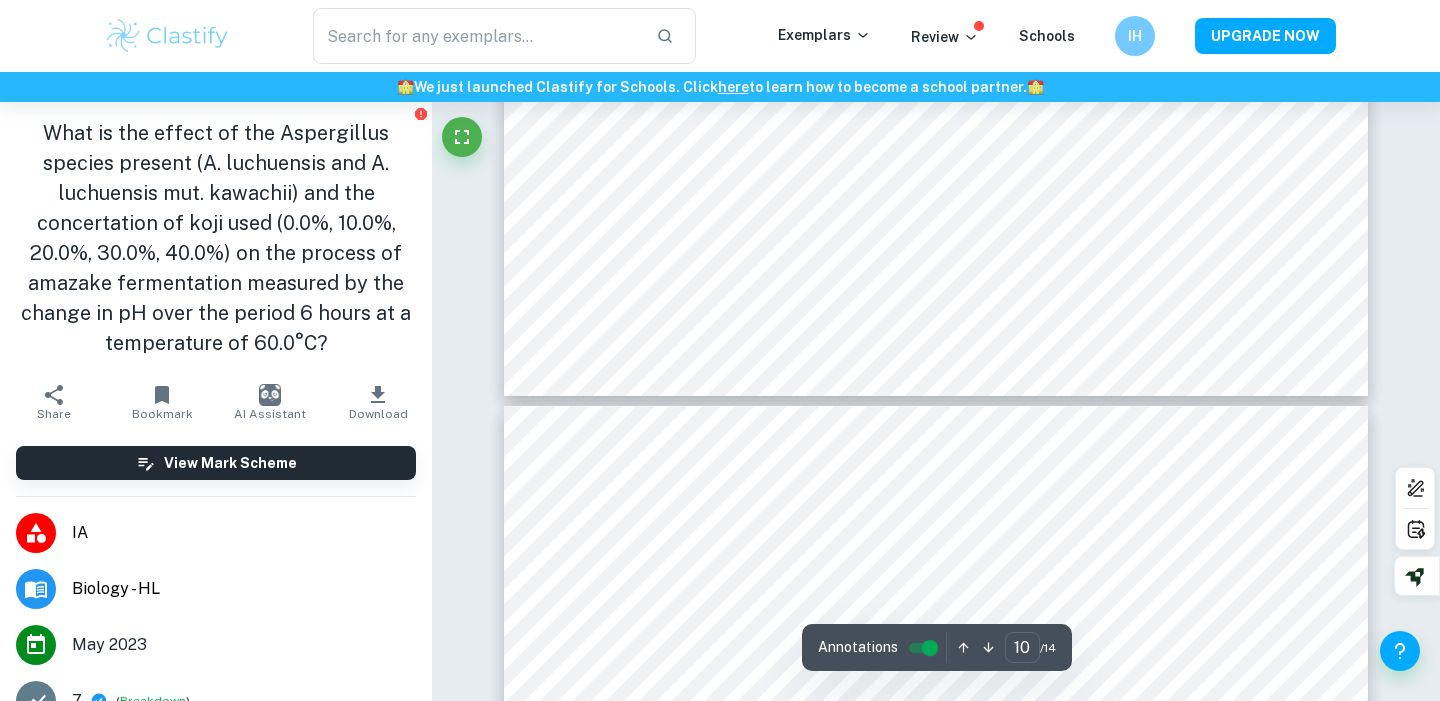 type on "9" 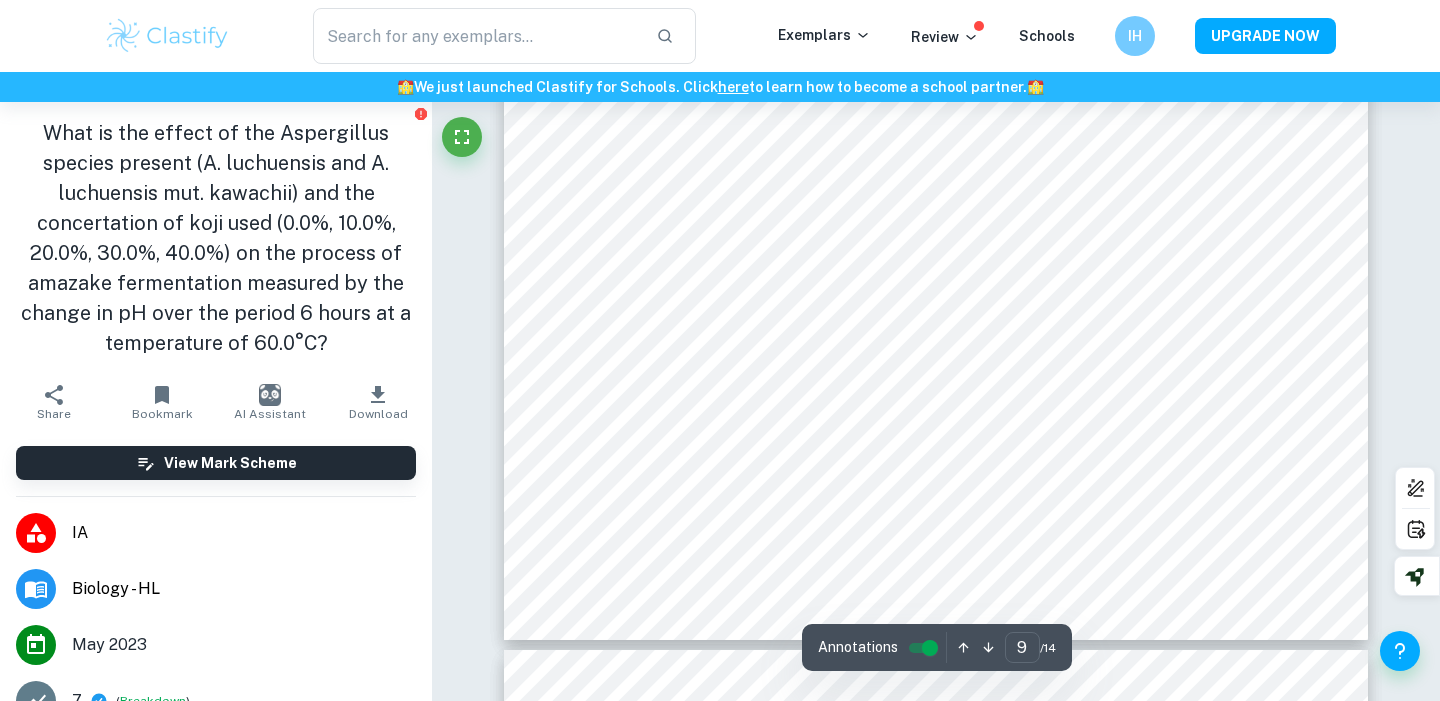 scroll, scrollTop: 9989, scrollLeft: 0, axis: vertical 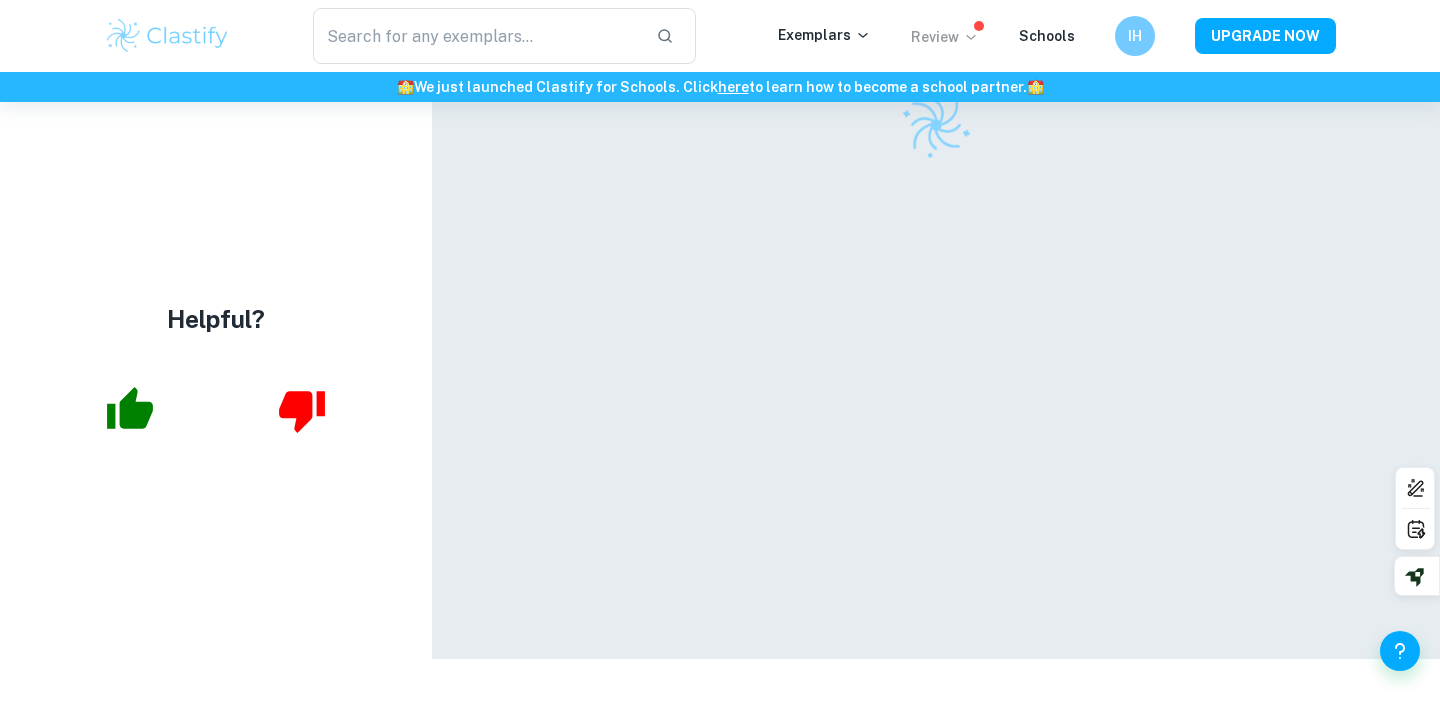 click on "Helpful?" at bounding box center (216, 359) 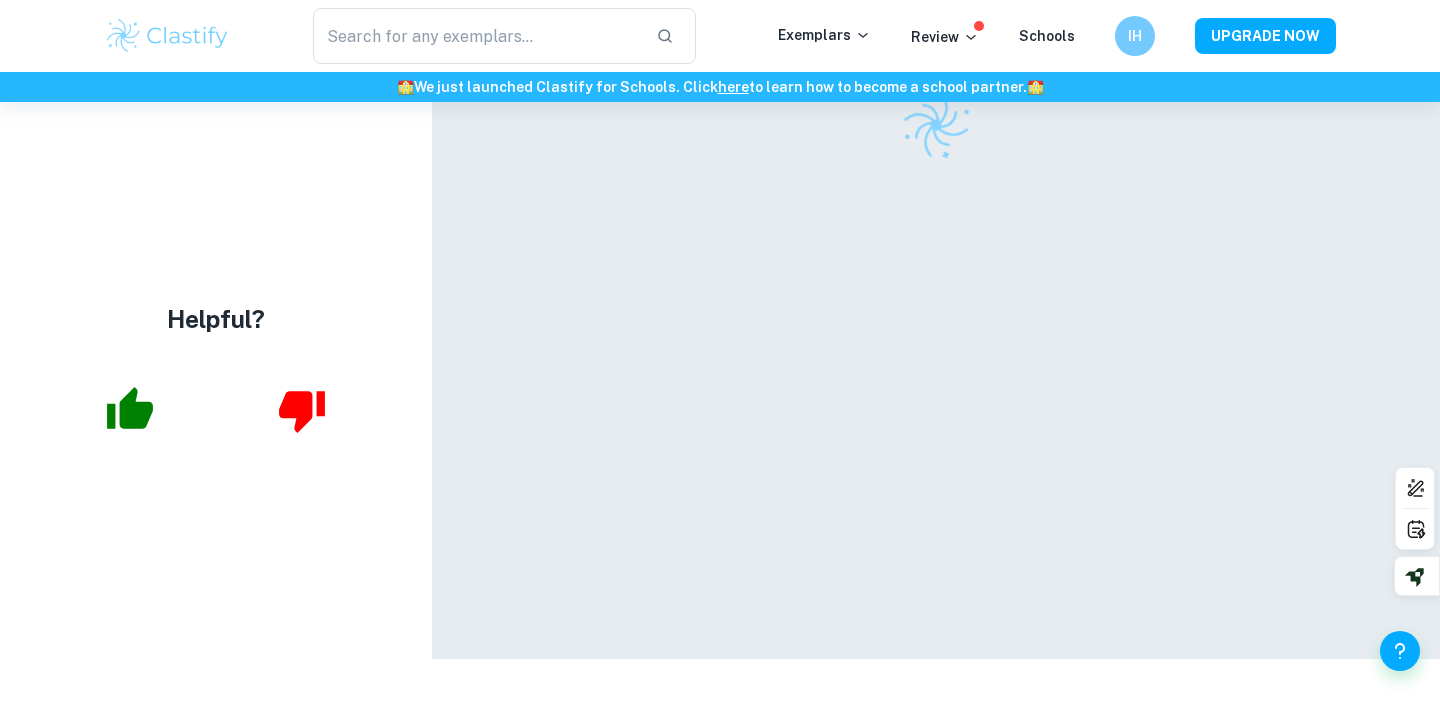 scroll, scrollTop: 0, scrollLeft: 0, axis: both 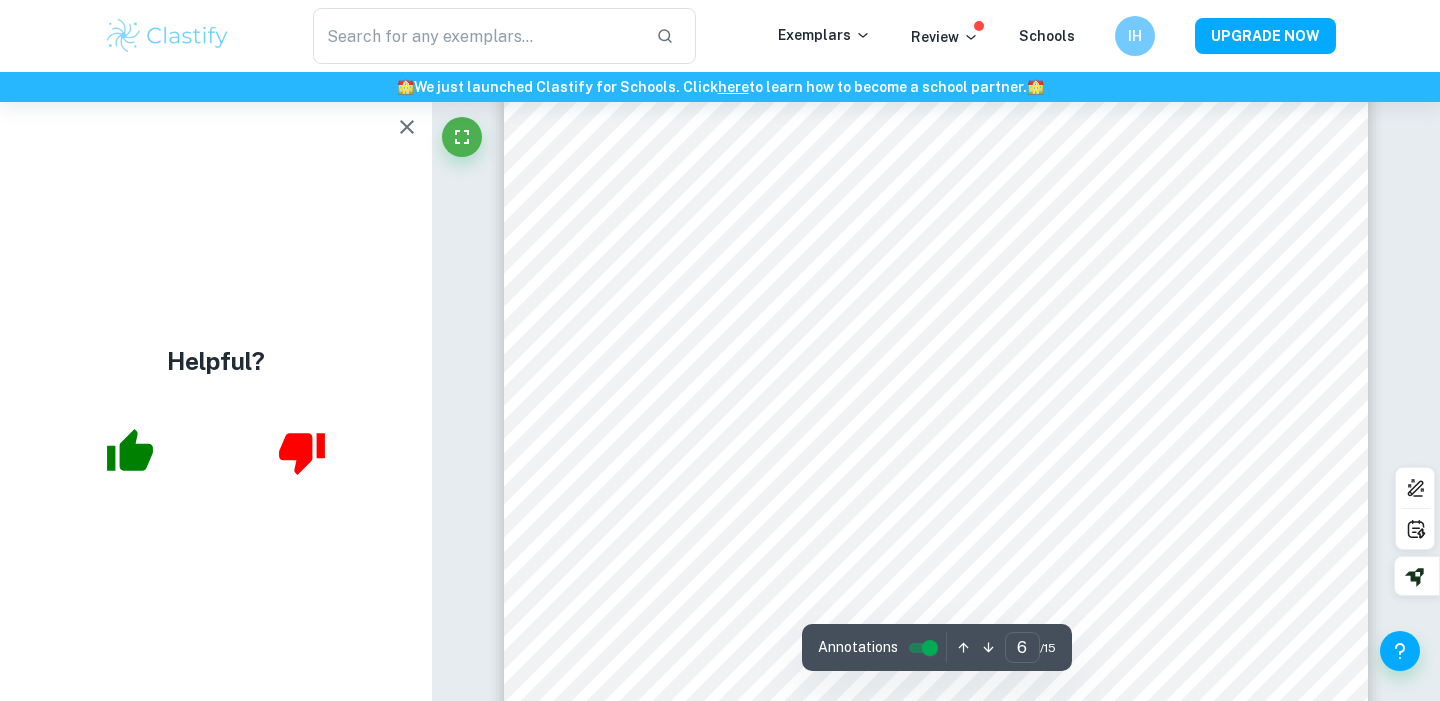 click 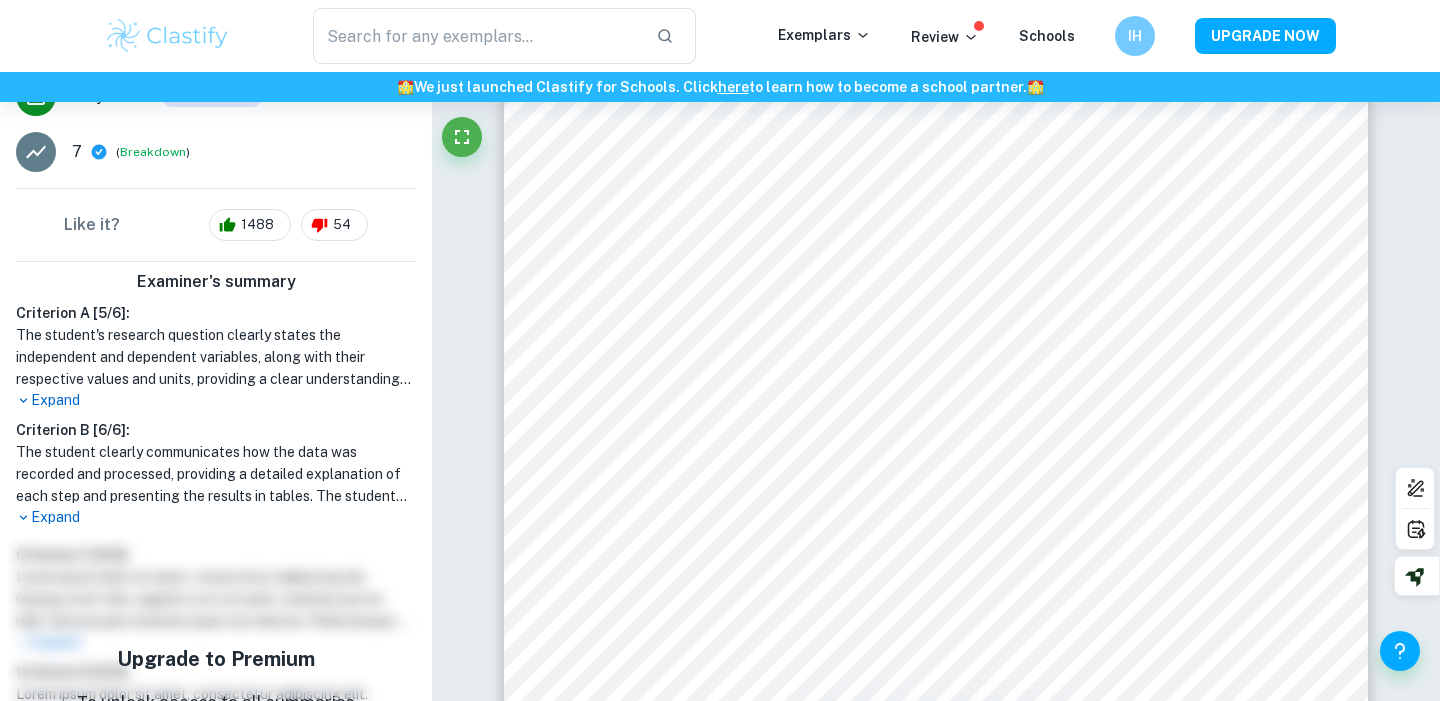 scroll, scrollTop: 491, scrollLeft: 0, axis: vertical 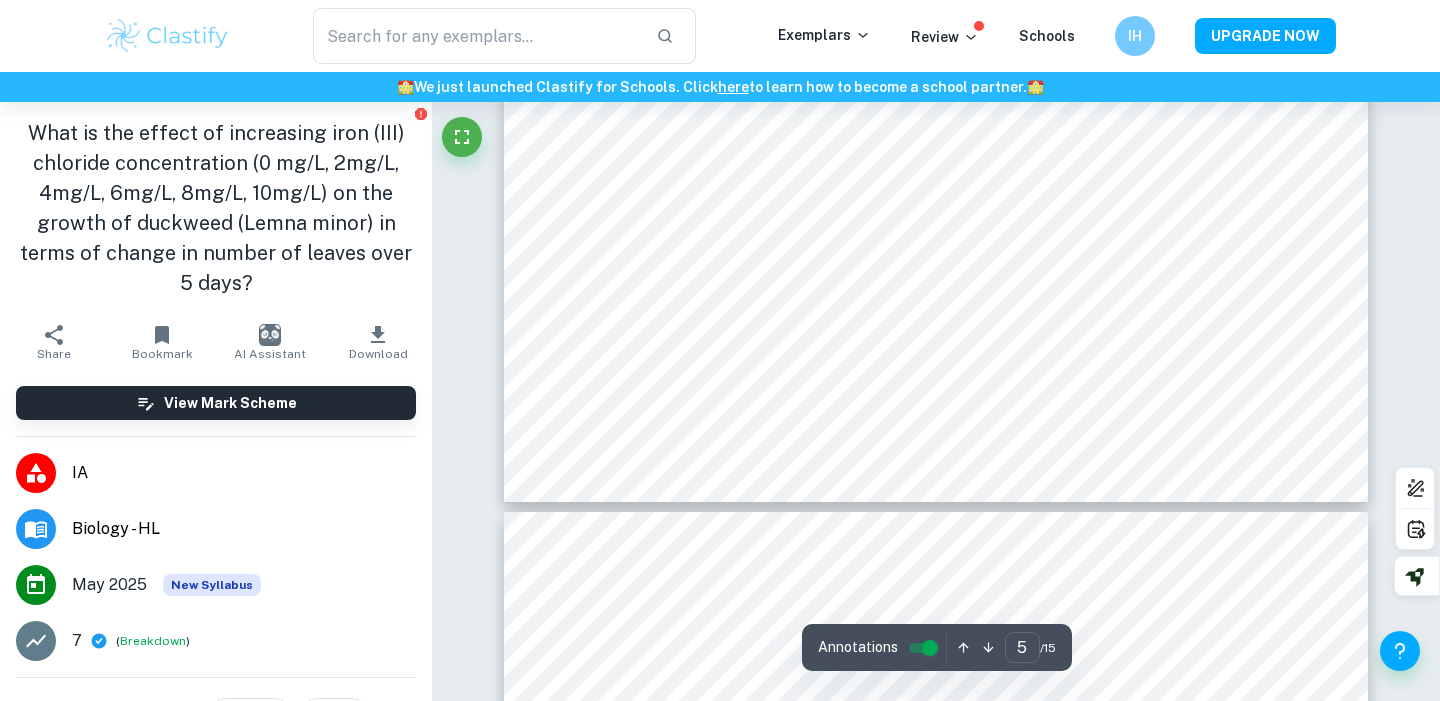 type on "6" 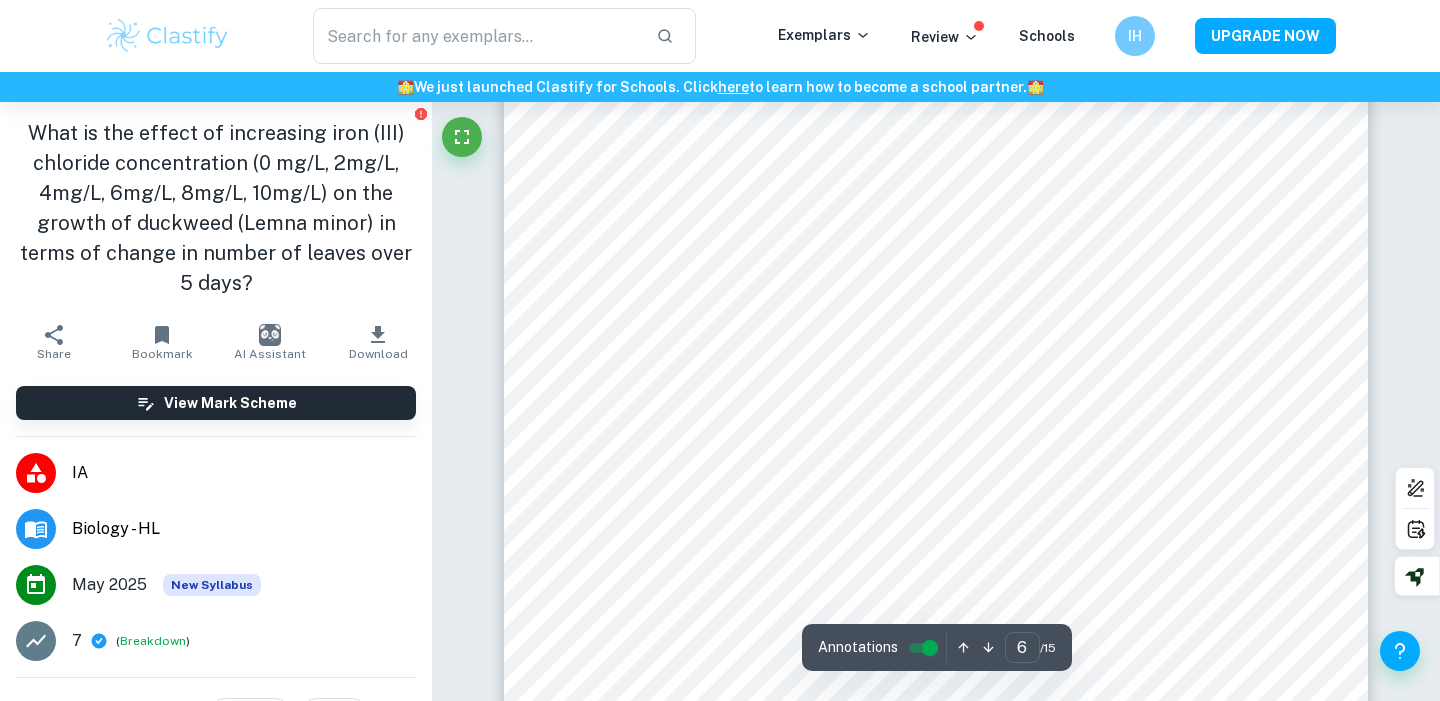 scroll, scrollTop: 6764, scrollLeft: 0, axis: vertical 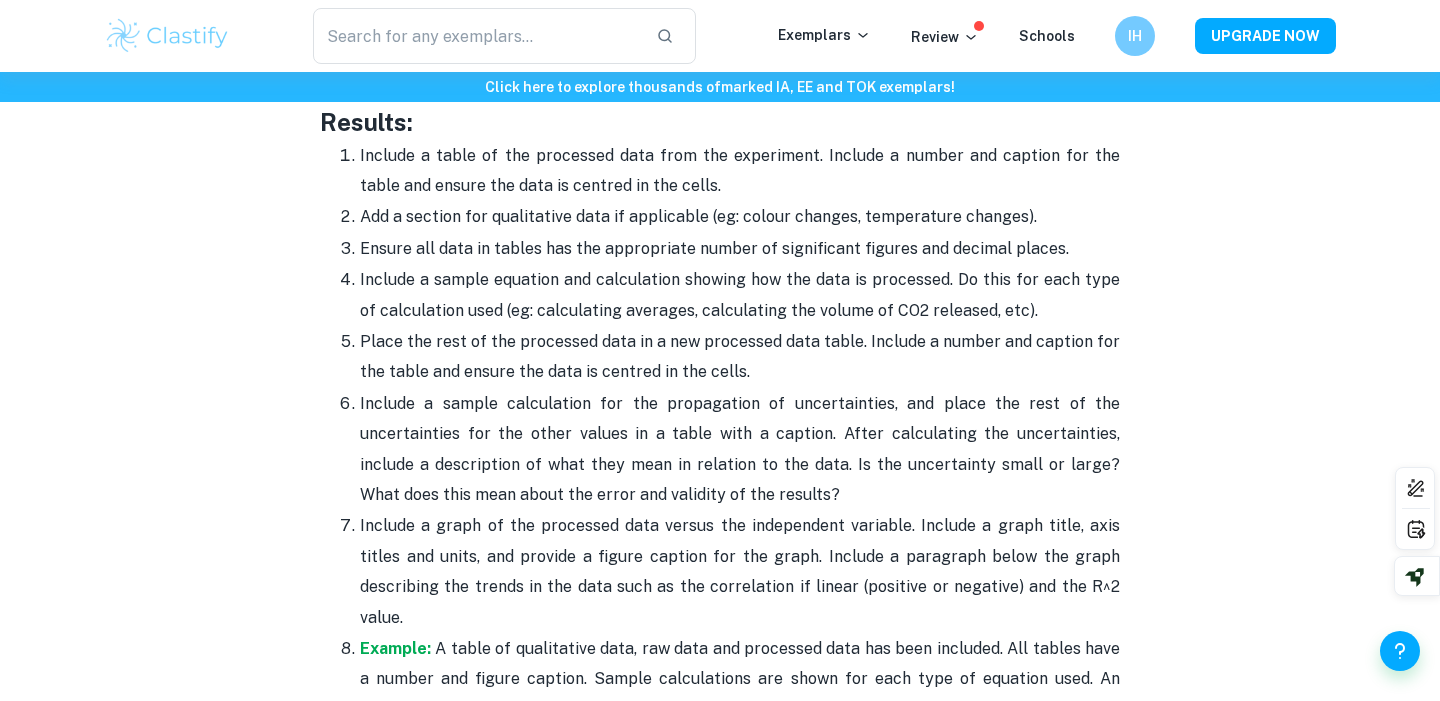 drag, startPoint x: 559, startPoint y: 150, endPoint x: 929, endPoint y: 180, distance: 371.21423 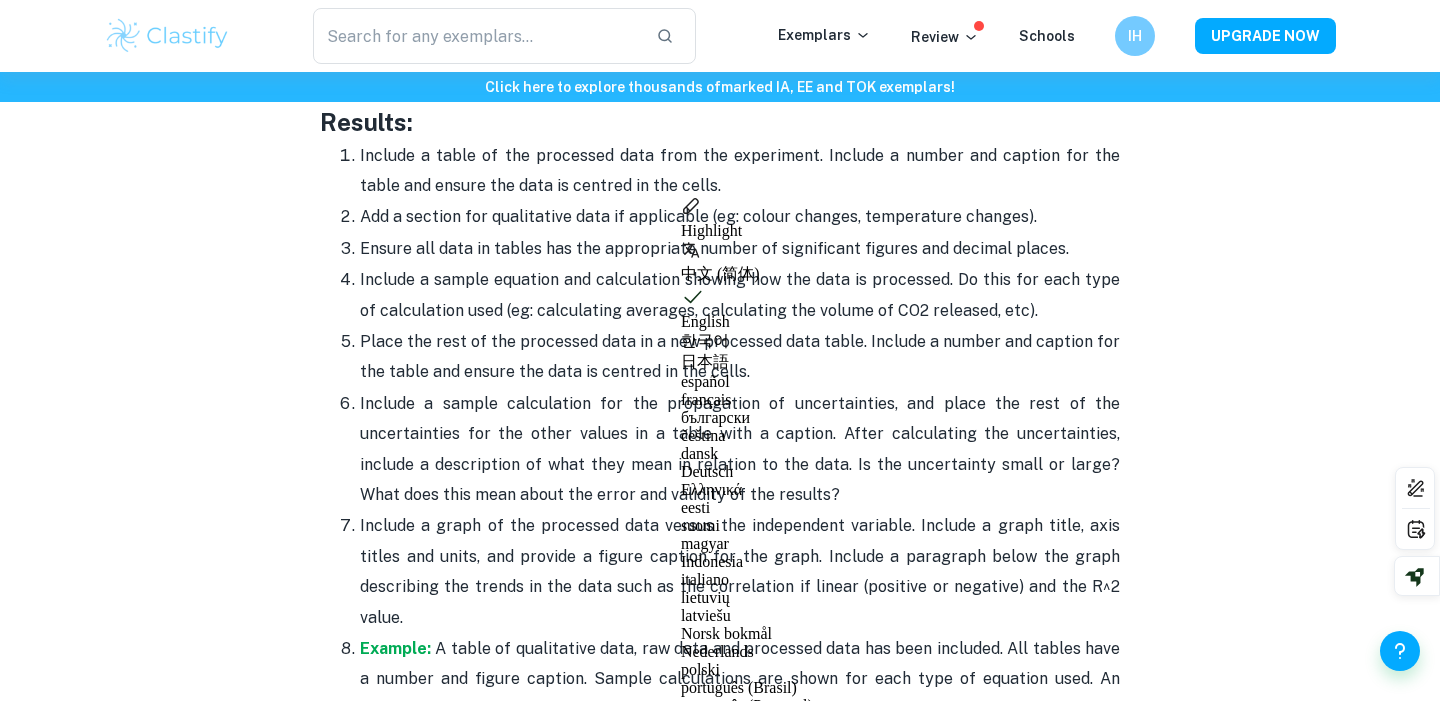 click on "Include a table of the processed data from the experiment. Include a number and caption for the table and ensure the data is centred in the cells." at bounding box center [740, 171] 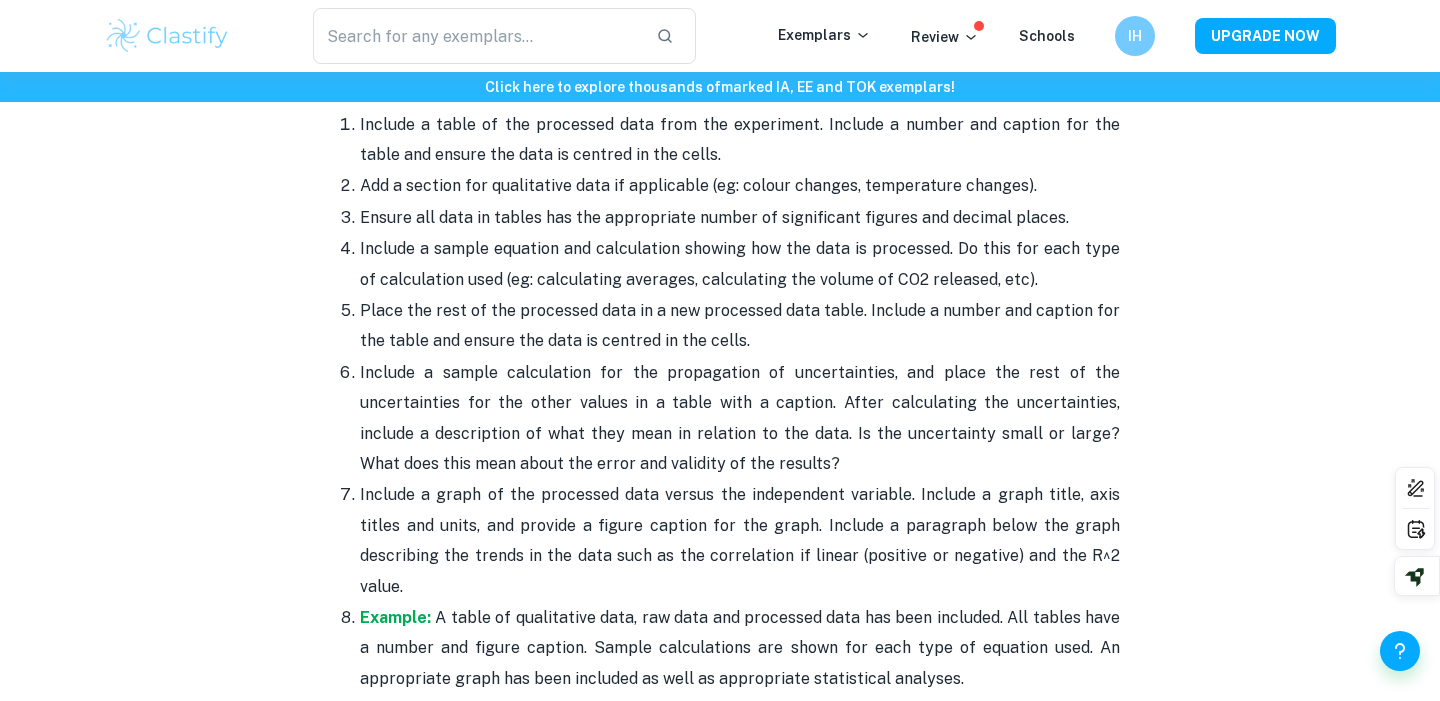 scroll, scrollTop: 4701, scrollLeft: 0, axis: vertical 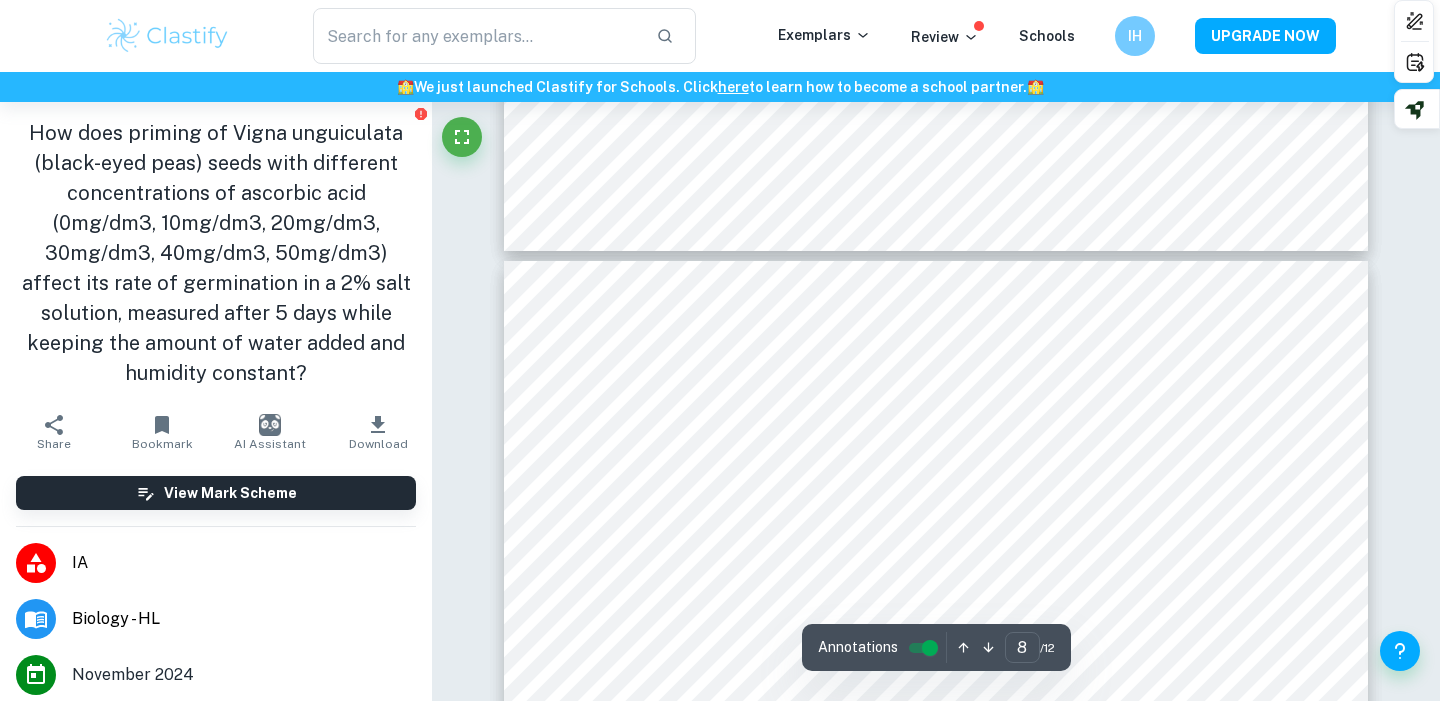 type on "7" 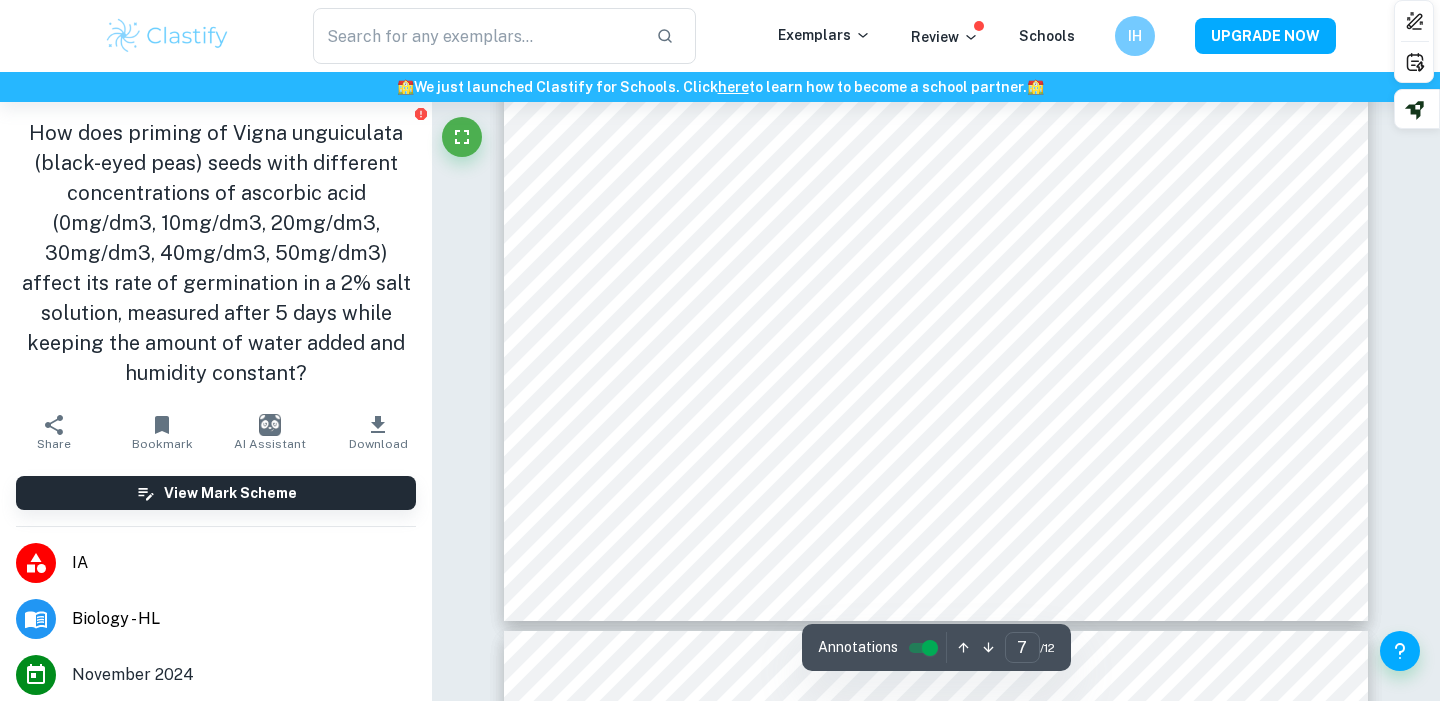 scroll, scrollTop: 8111, scrollLeft: 0, axis: vertical 